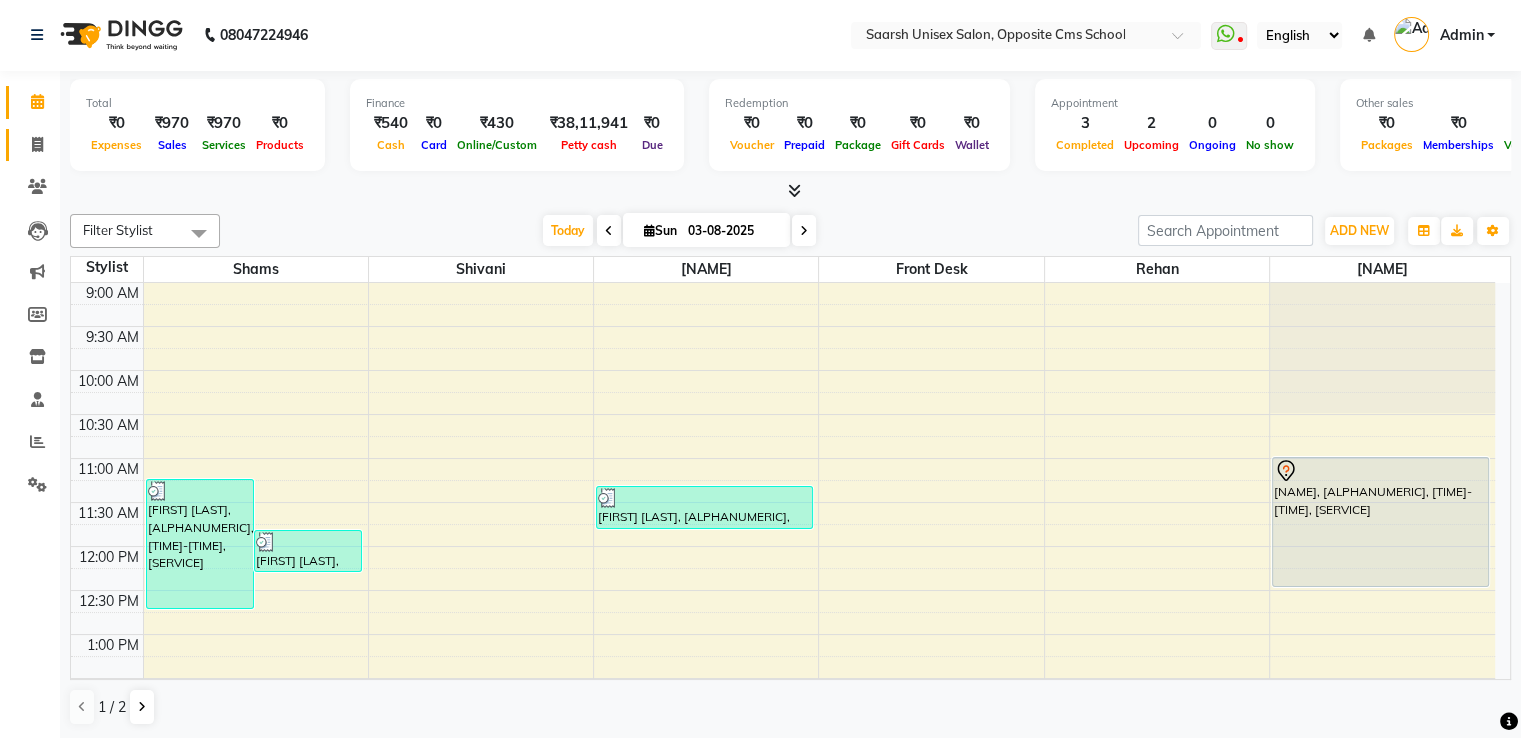 scroll, scrollTop: 0, scrollLeft: 0, axis: both 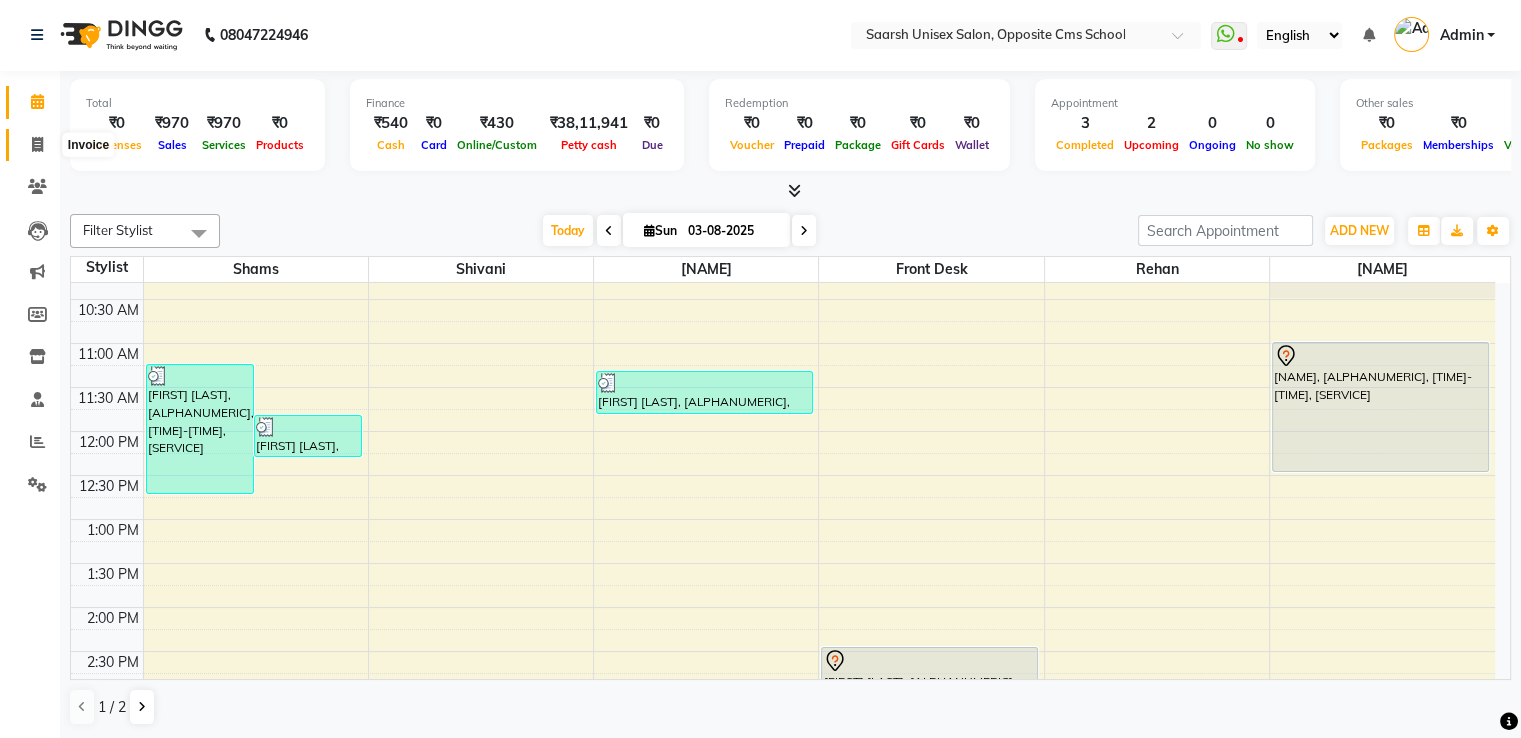 click 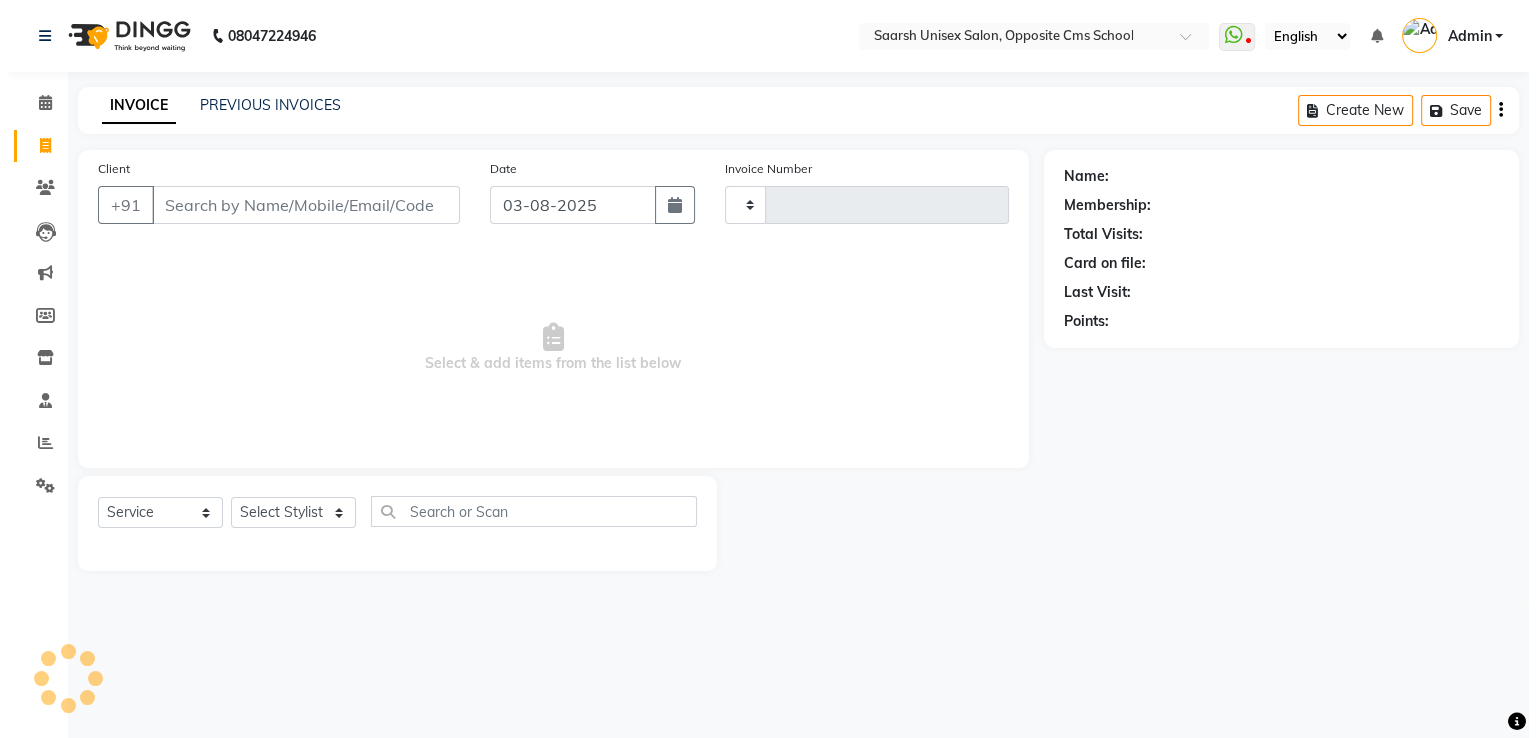 scroll, scrollTop: 0, scrollLeft: 0, axis: both 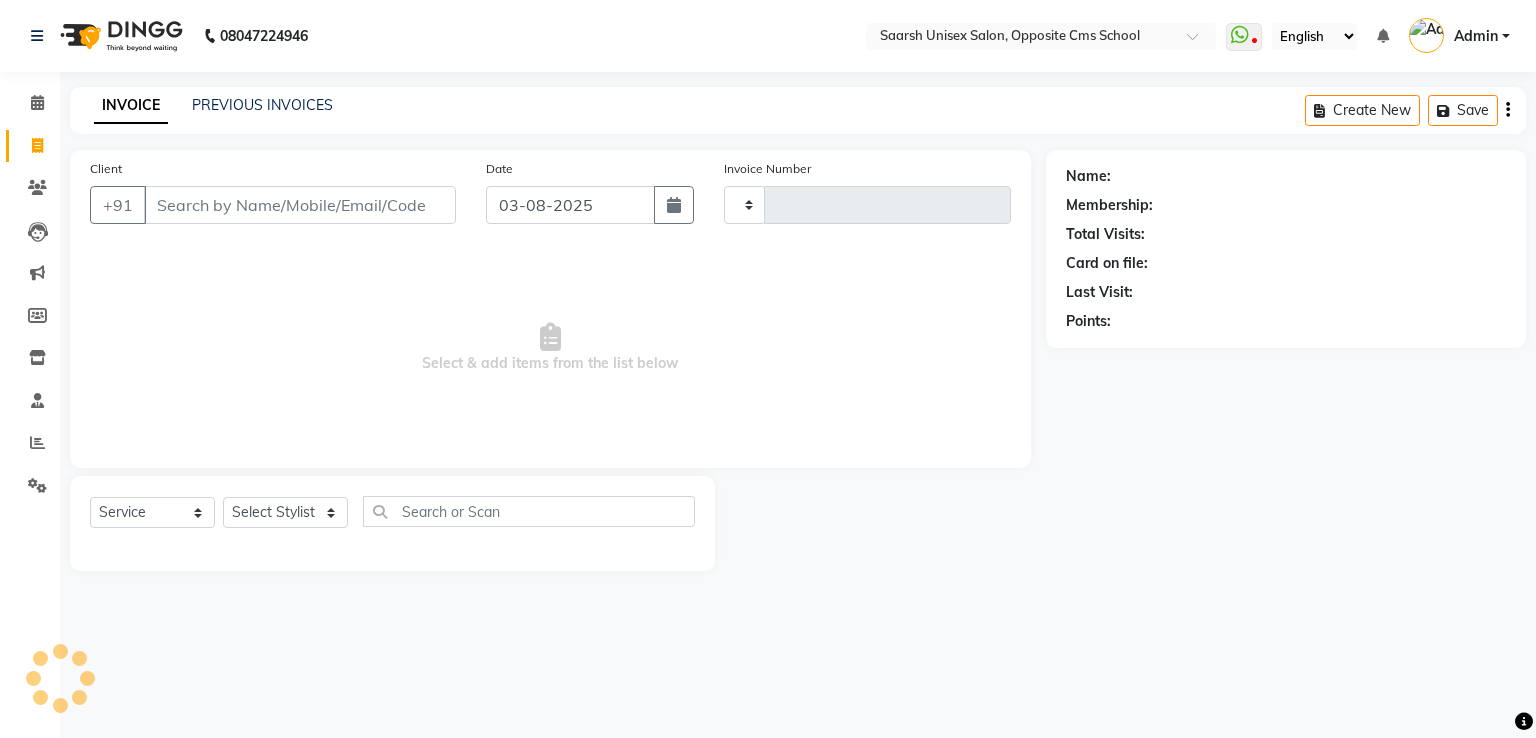 type on "1675" 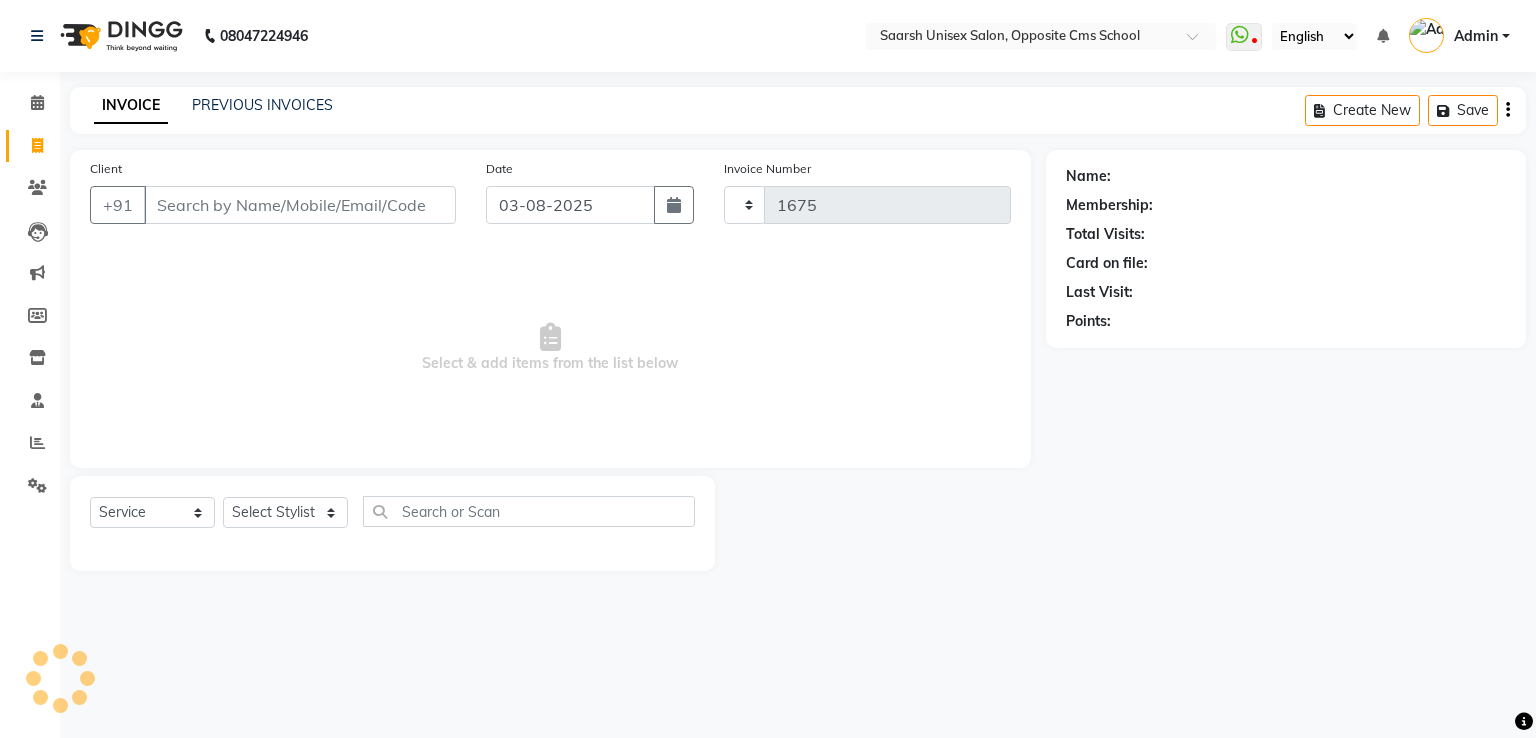 select on "3962" 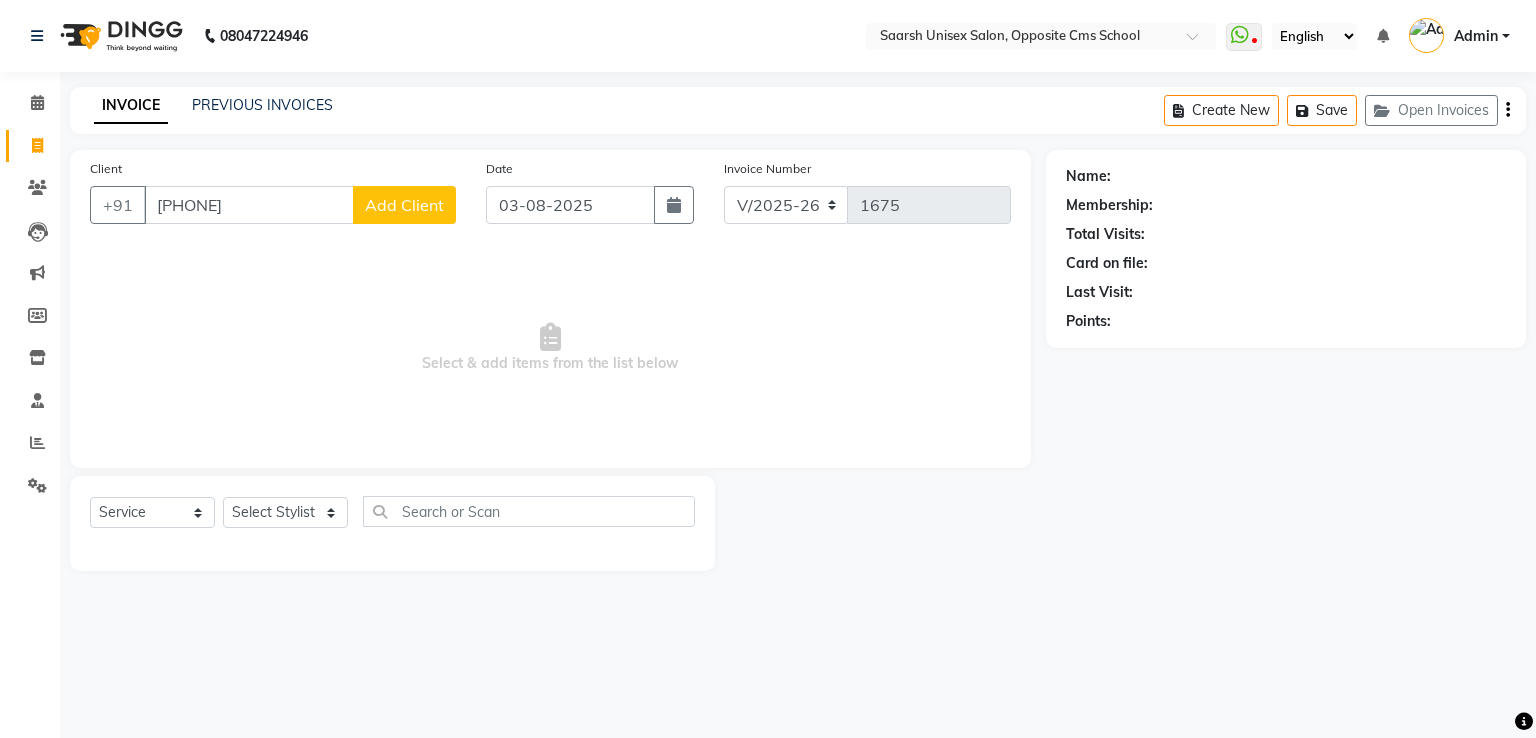 type on "[PHONE]" 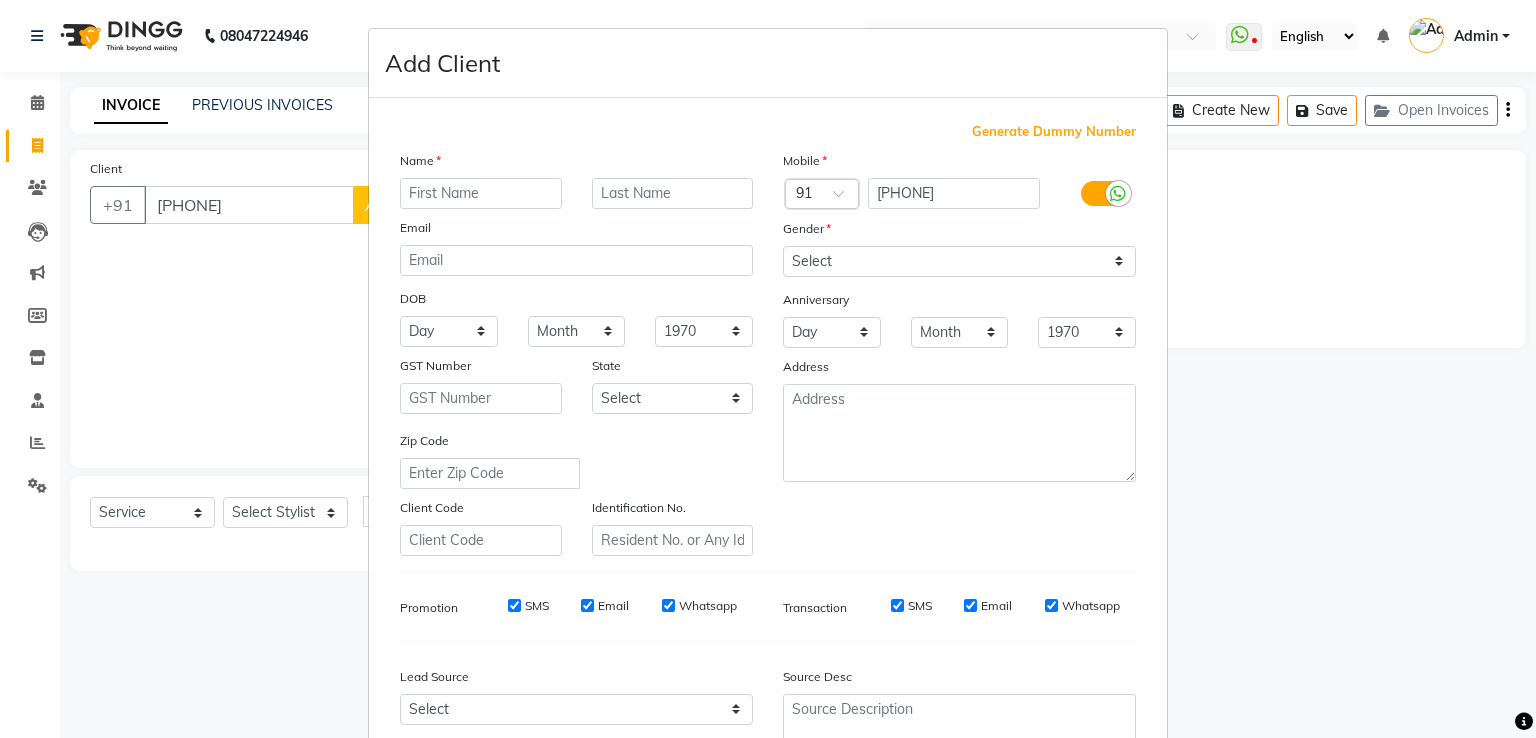 type on "N" 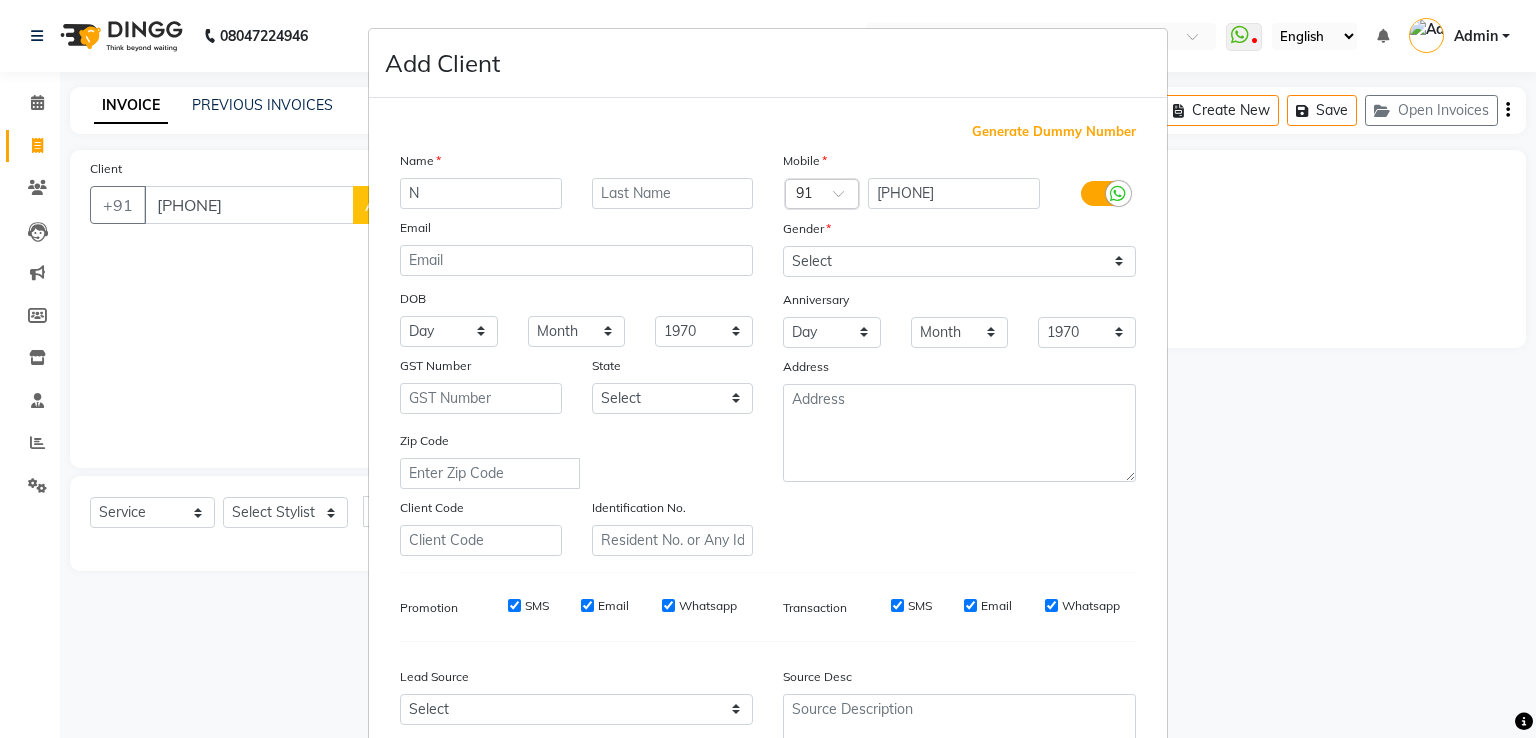type 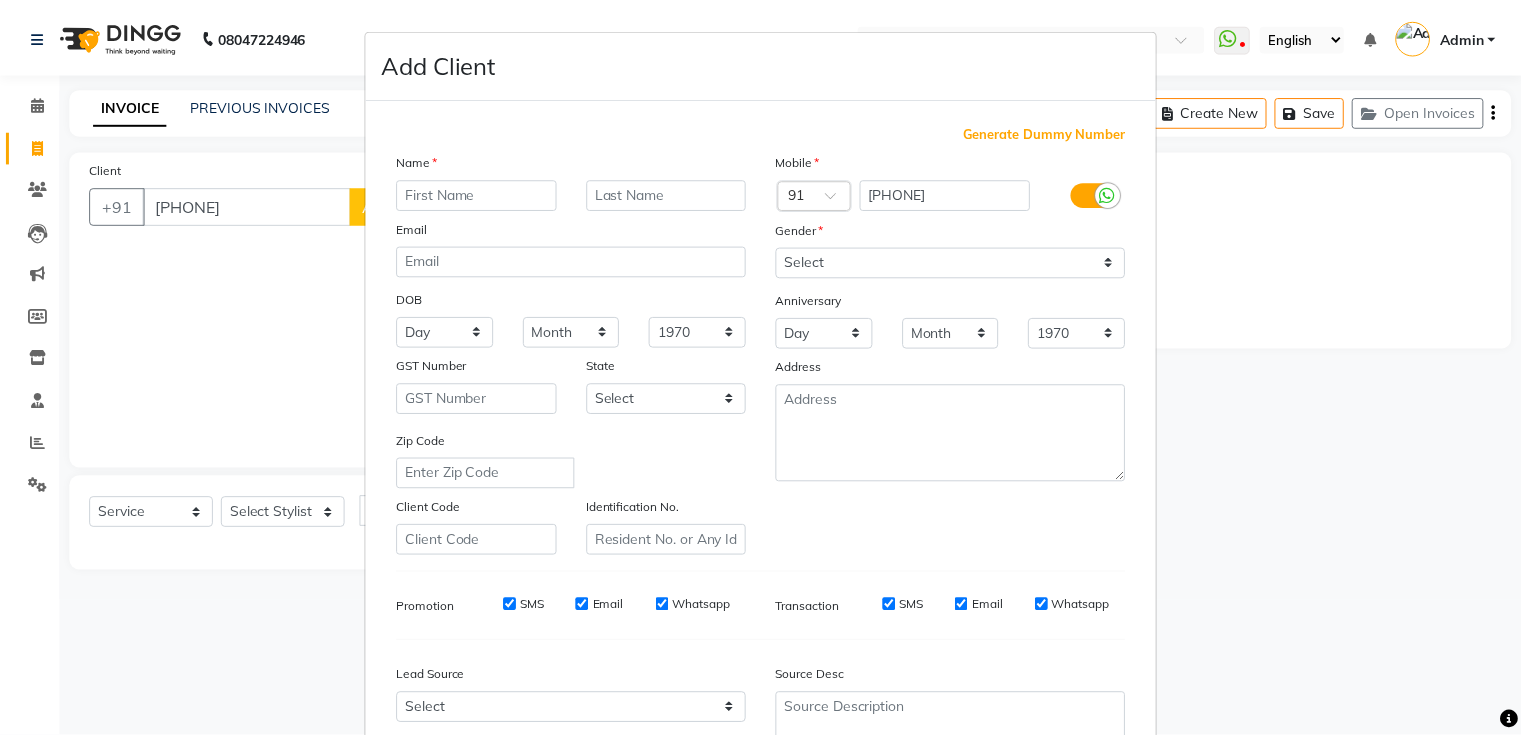 scroll, scrollTop: 195, scrollLeft: 0, axis: vertical 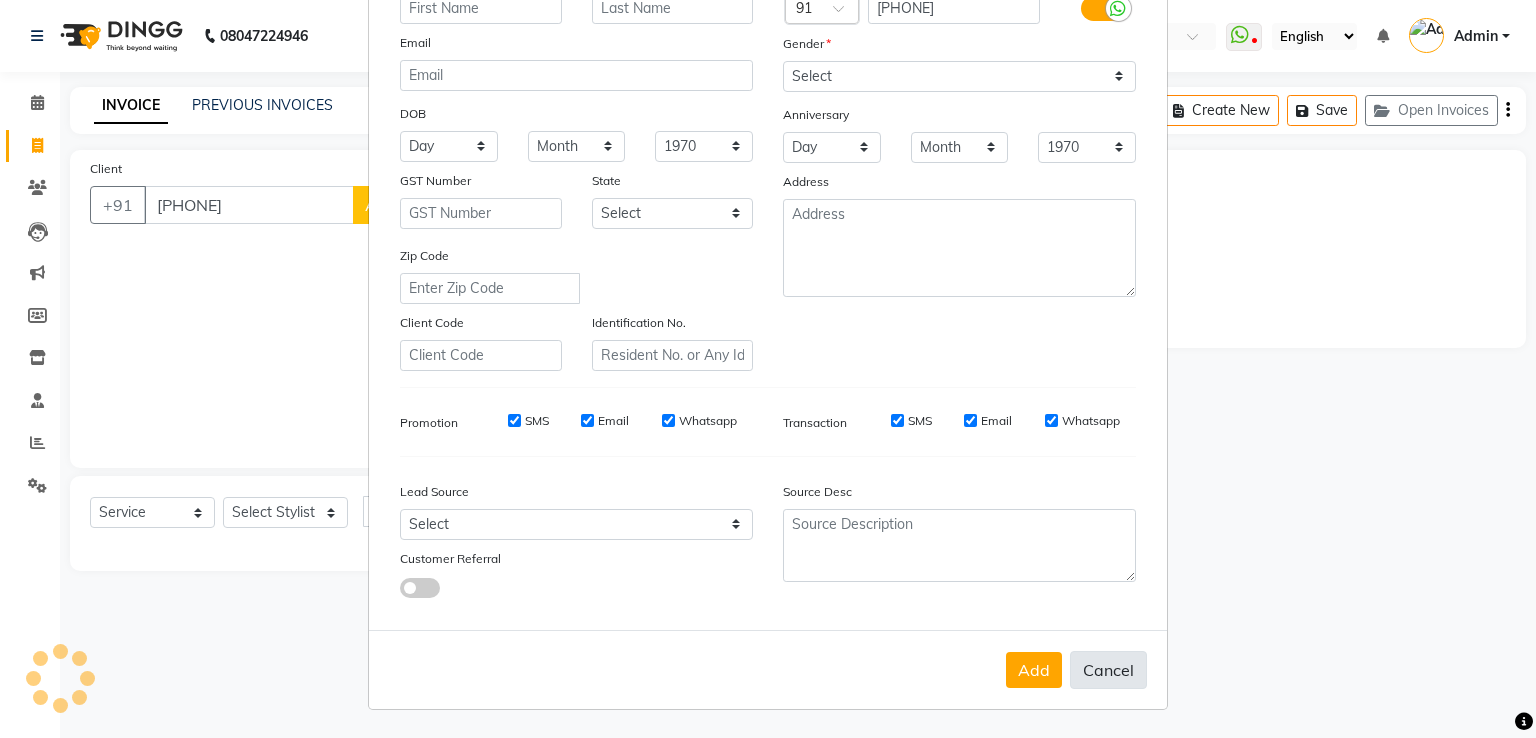 click on "Cancel" at bounding box center (1108, 670) 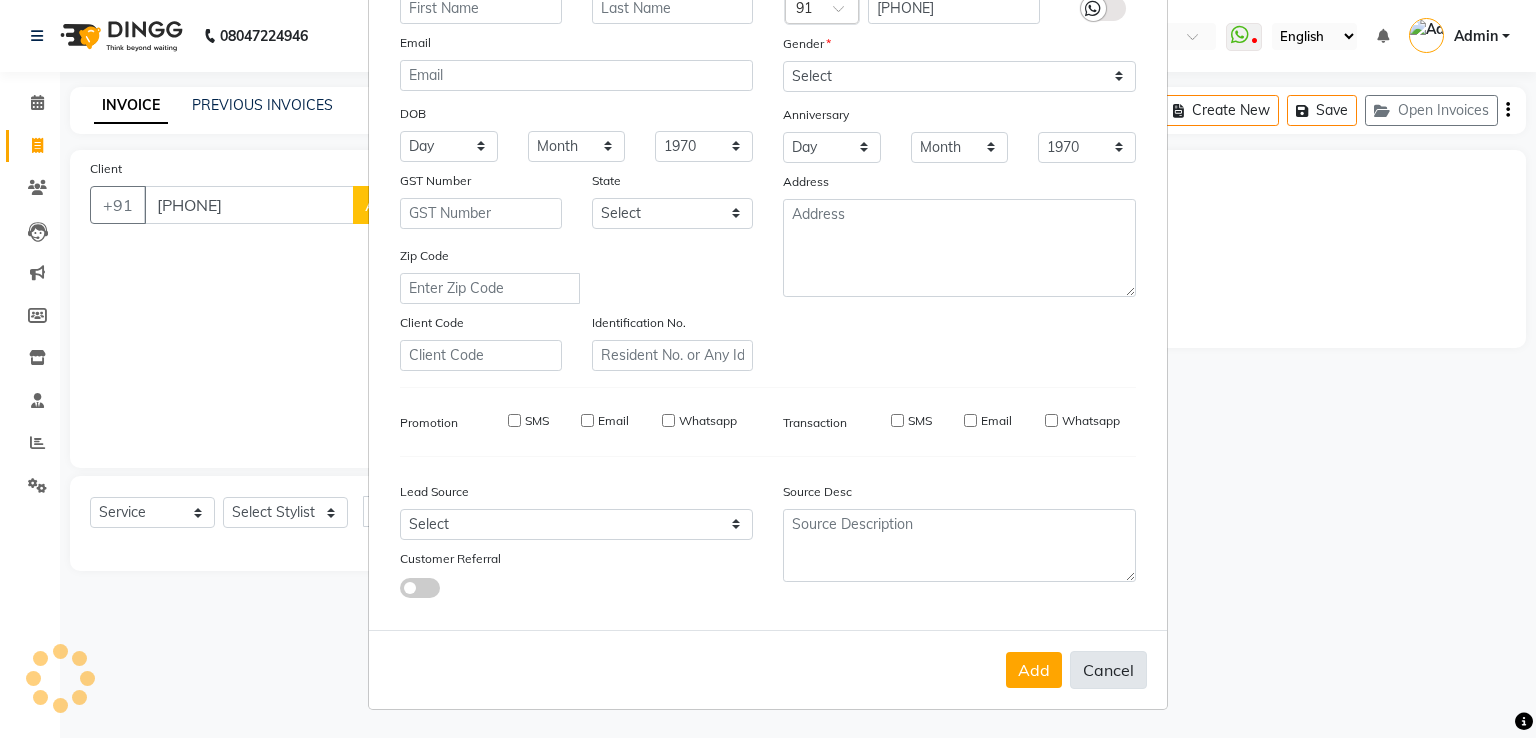 select 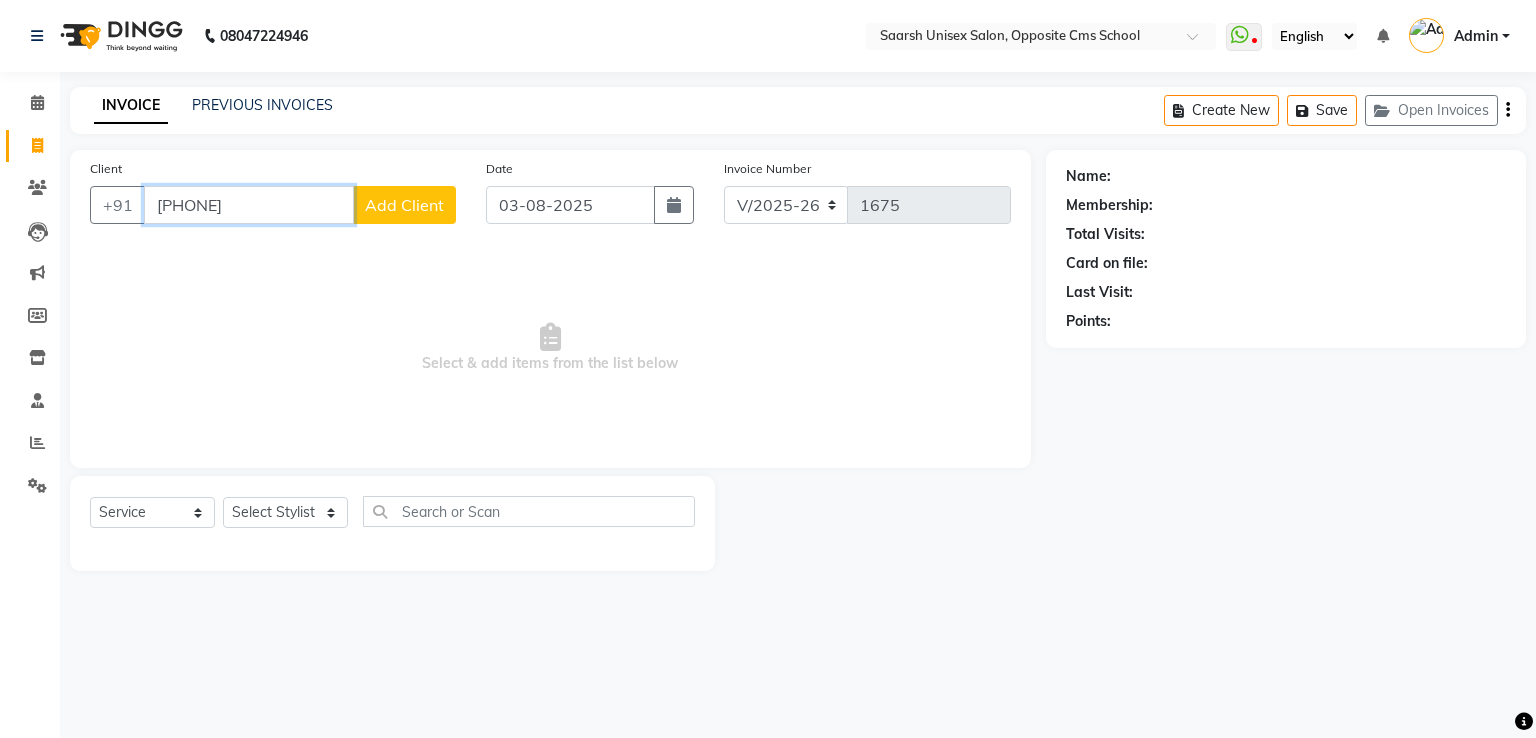 click on "[PHONE]" at bounding box center (249, 205) 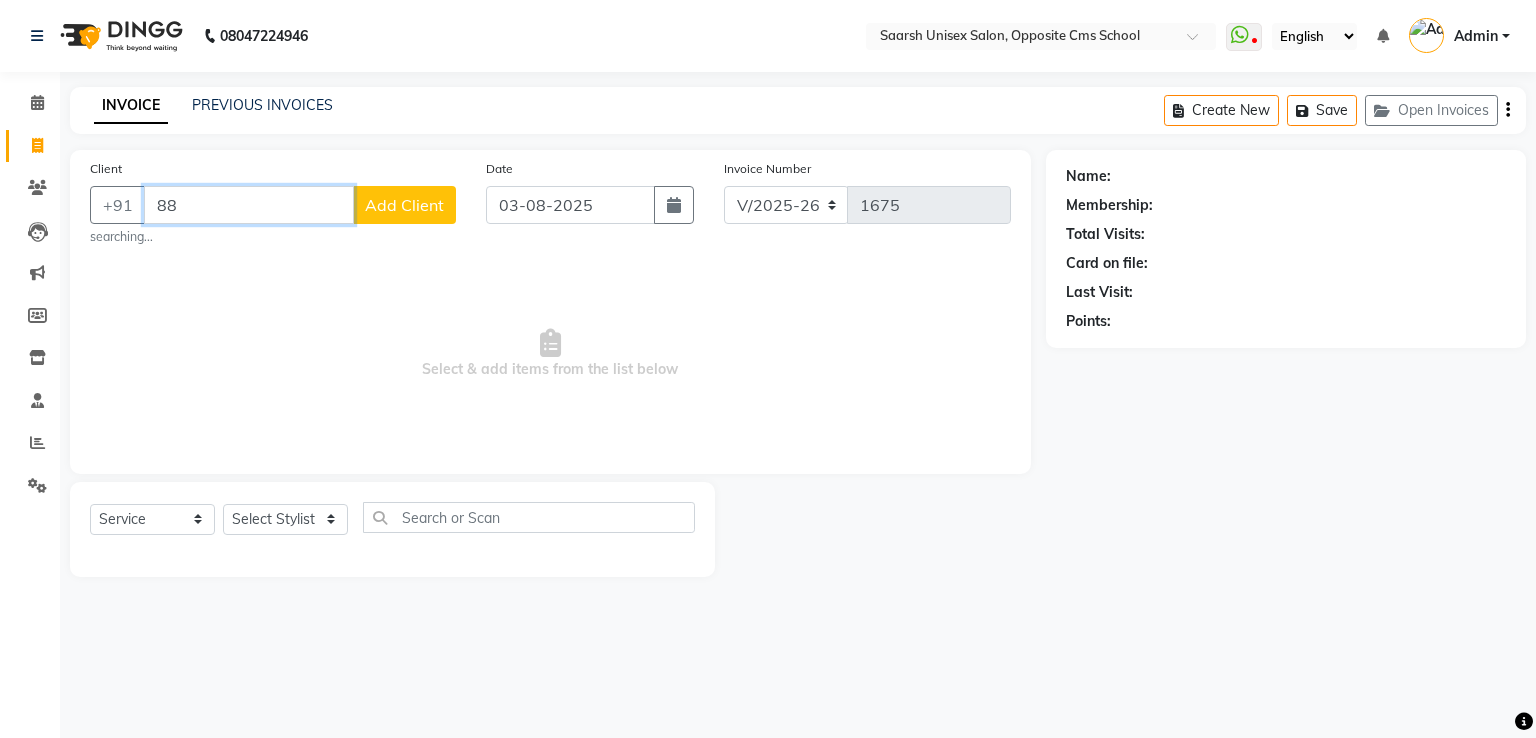 type on "8" 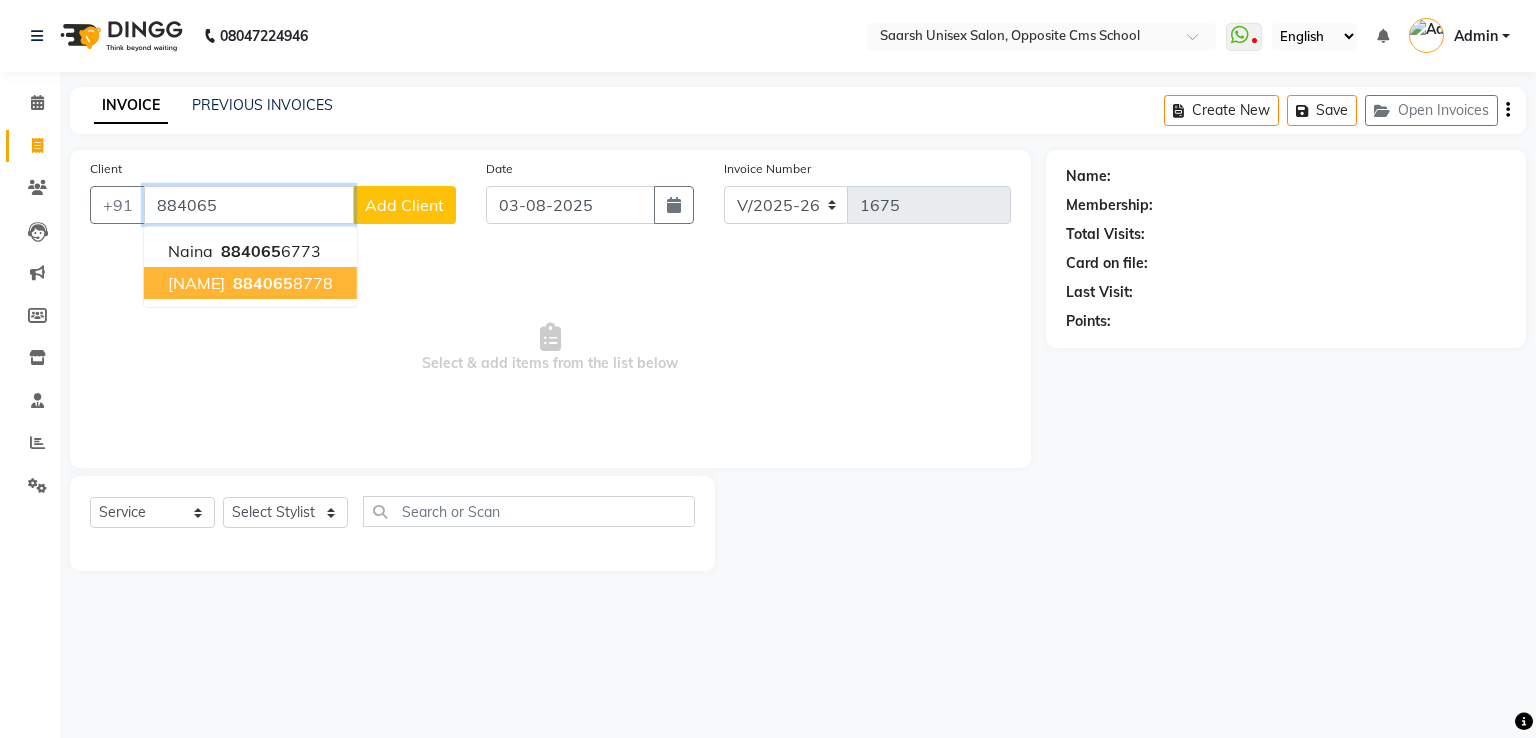 click on "[NAME] [NUMBER] [PHONE]" at bounding box center (250, 283) 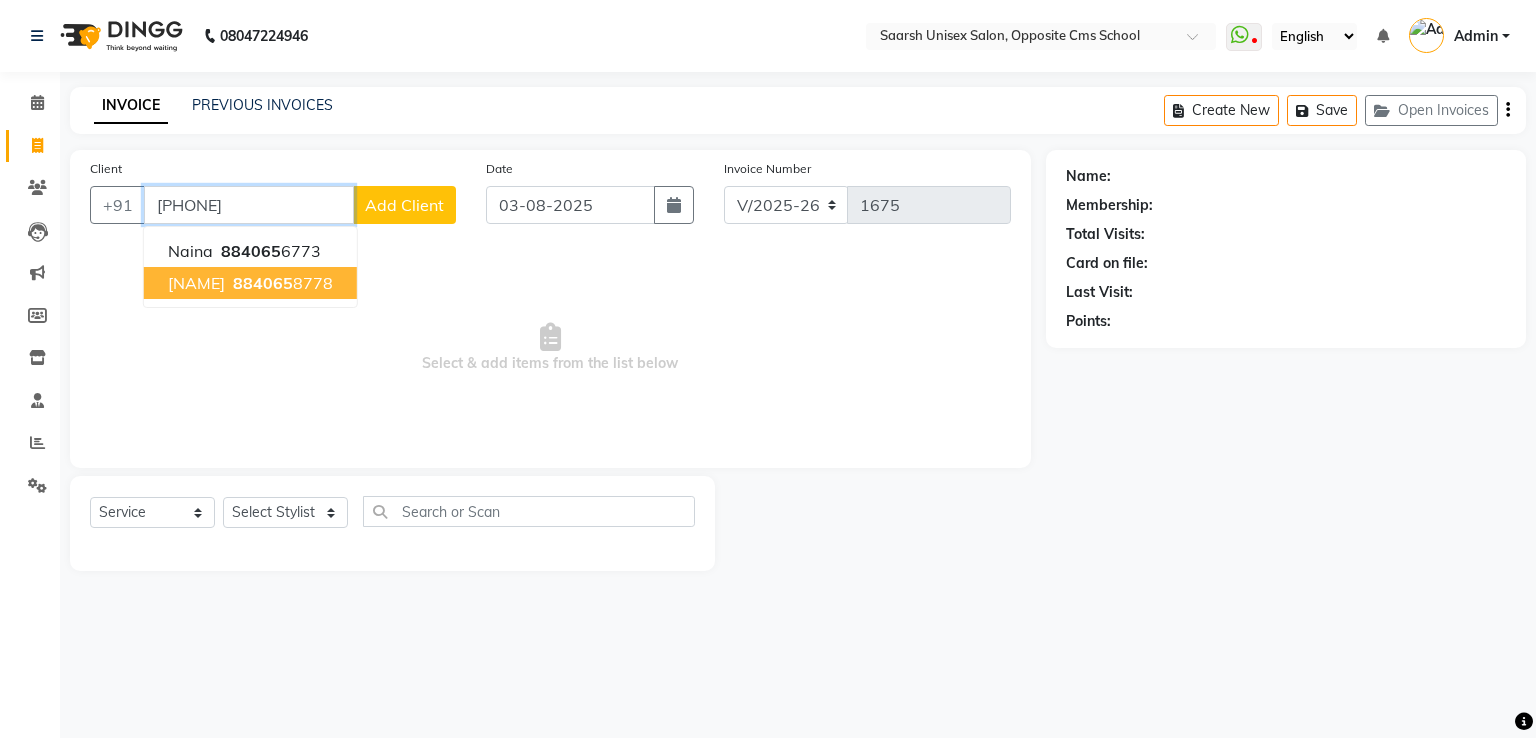 type on "[PHONE]" 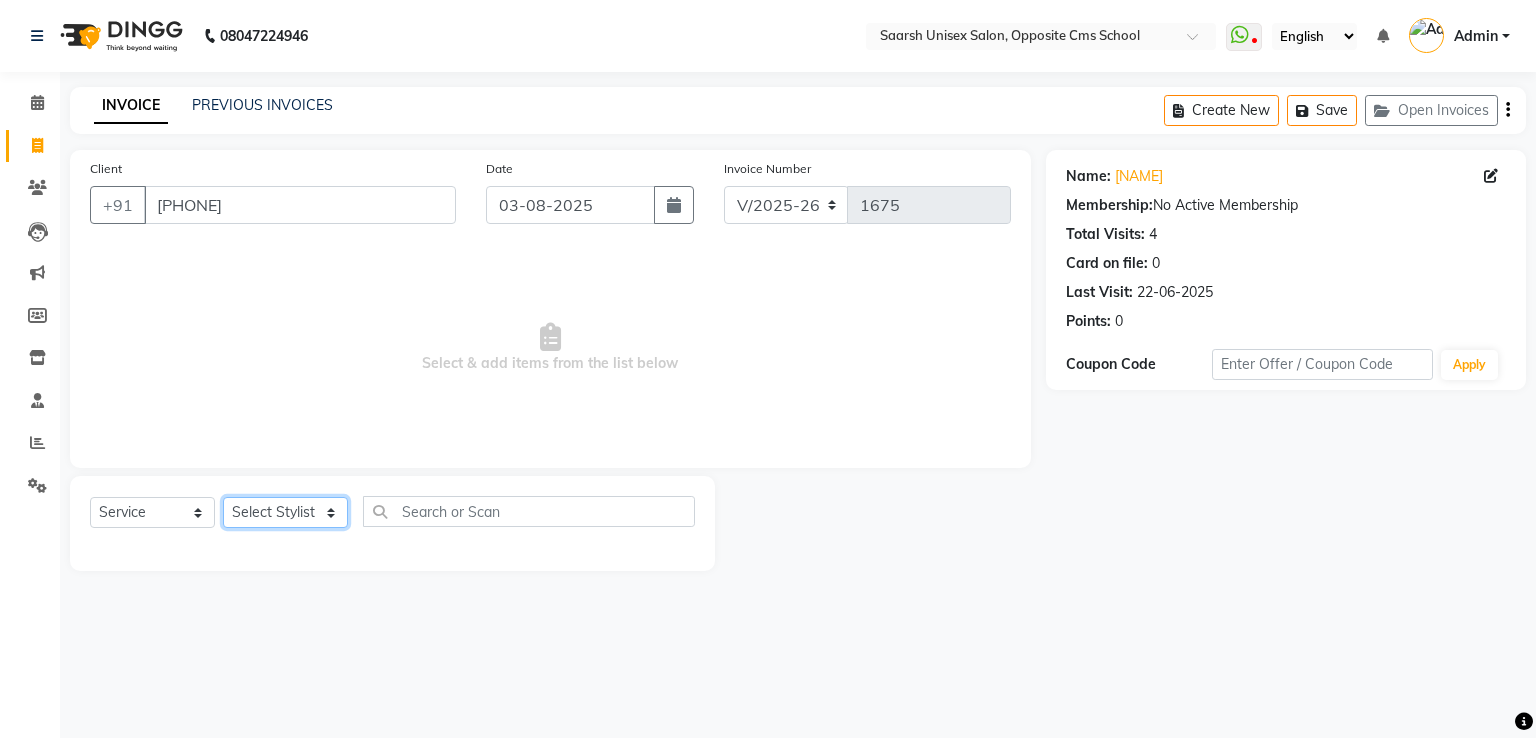 click on "Select Stylist Bablu Dinesh Pal Front Desk Rehan Sadhna Sapna Shams Shivani Shivi Utkarsh Saraswat" 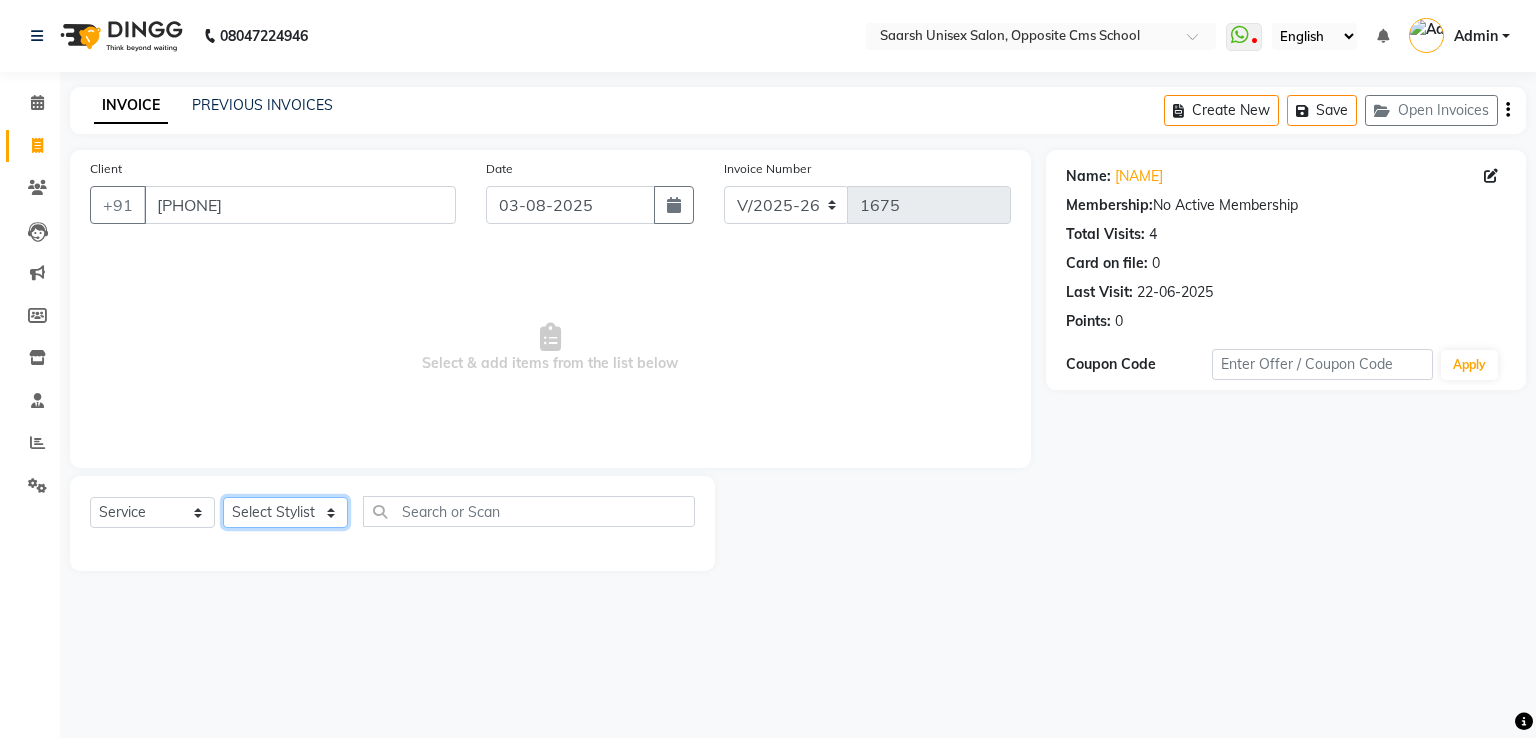 select on "20641" 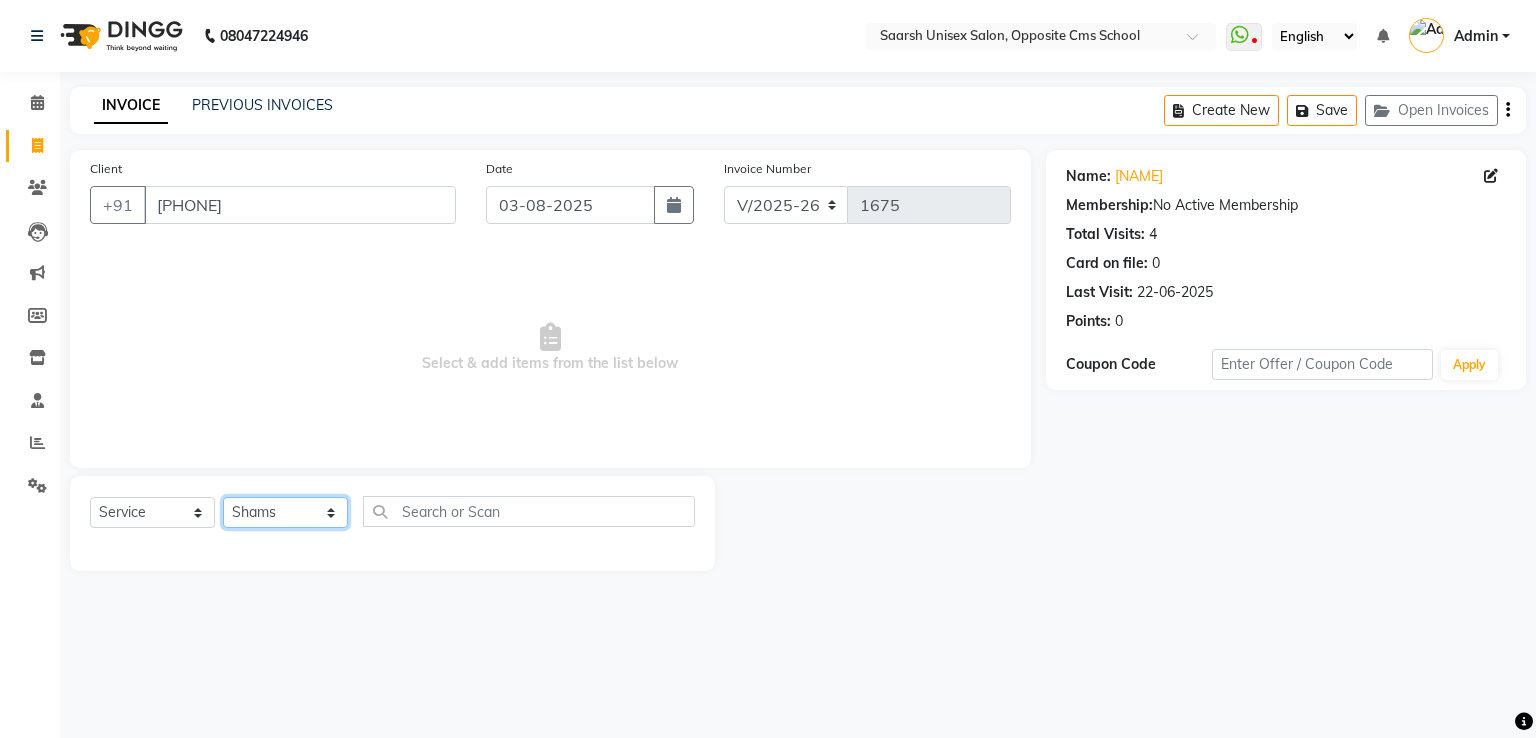click on "Select Stylist Bablu Dinesh Pal Front Desk Rehan Sadhna Sapna Shams Shivani Shivi Utkarsh Saraswat" 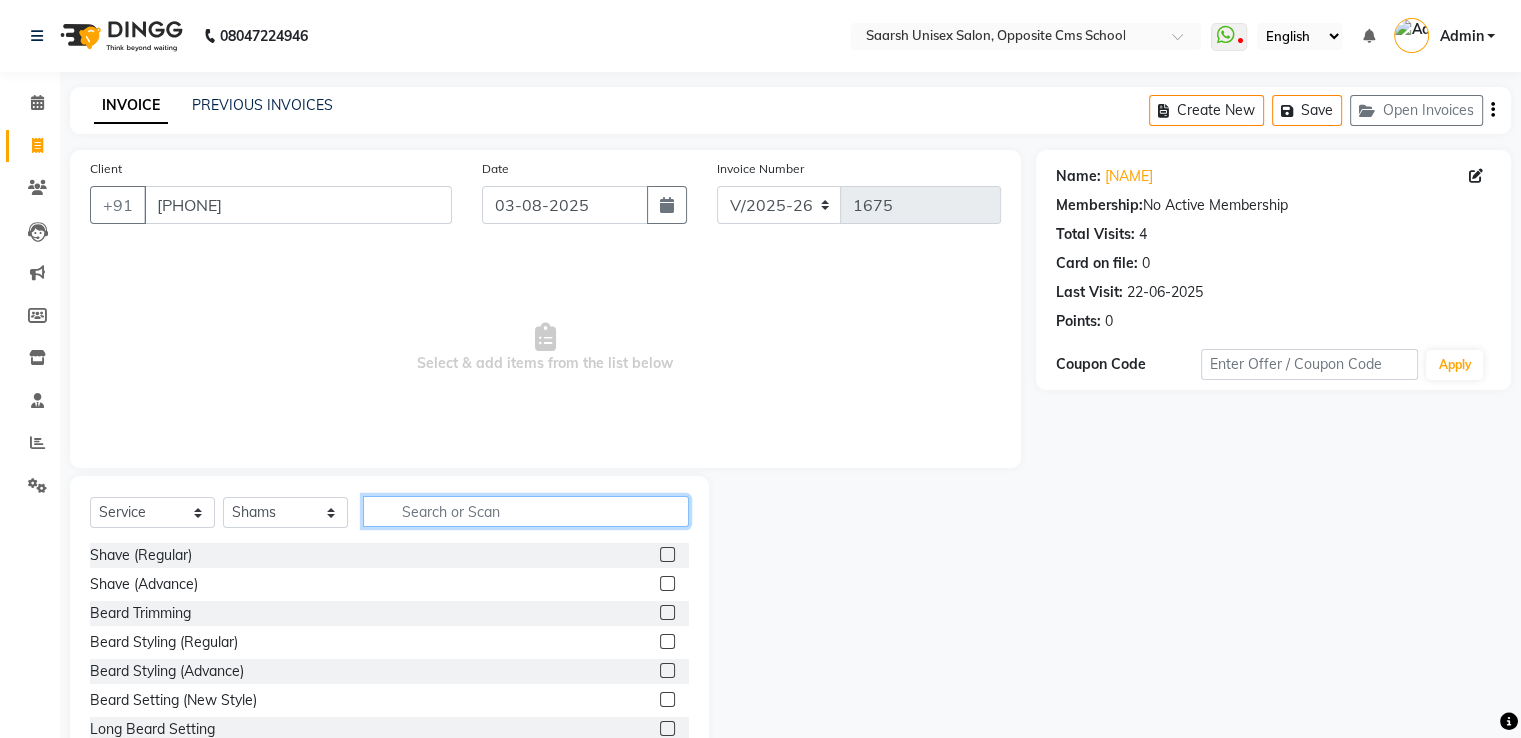 click 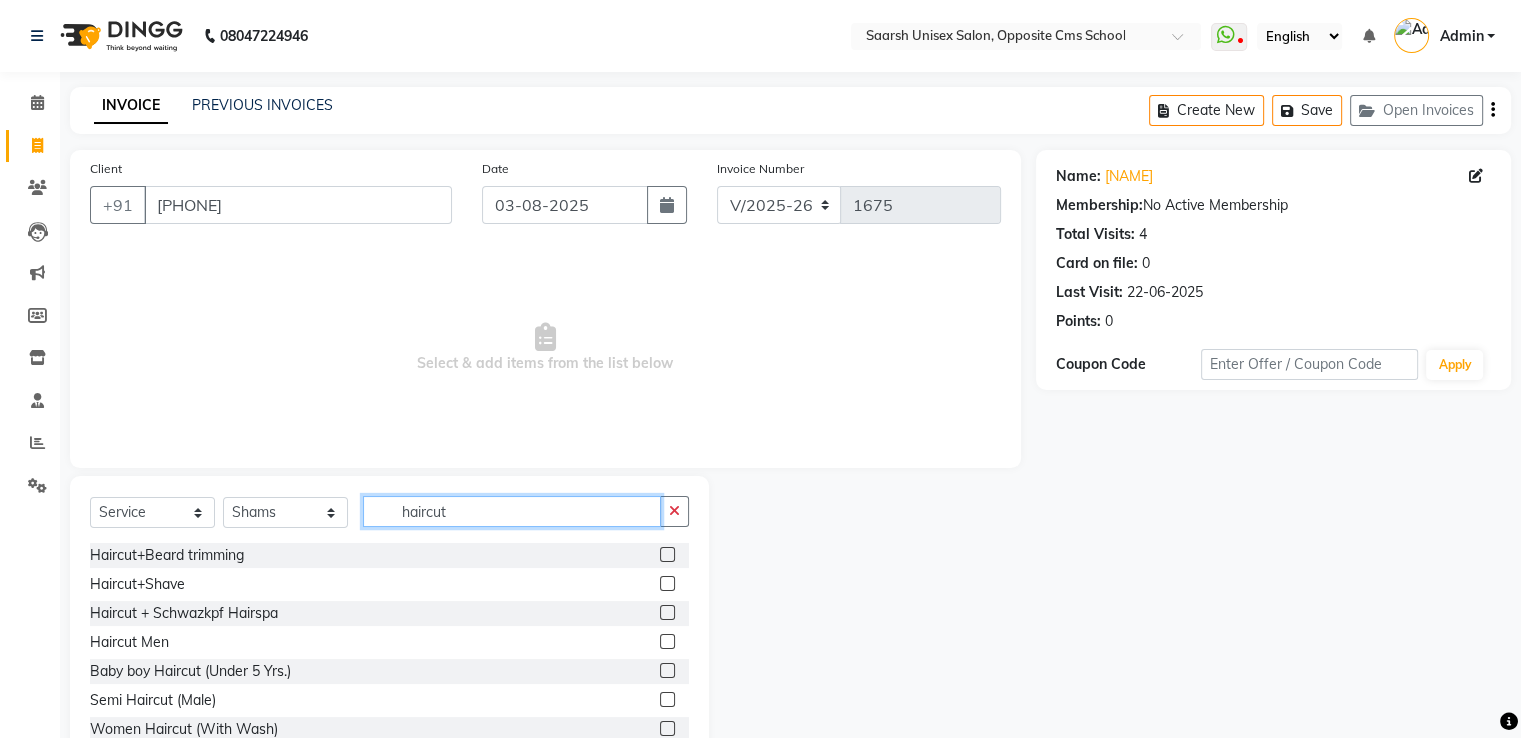 type on "haircut" 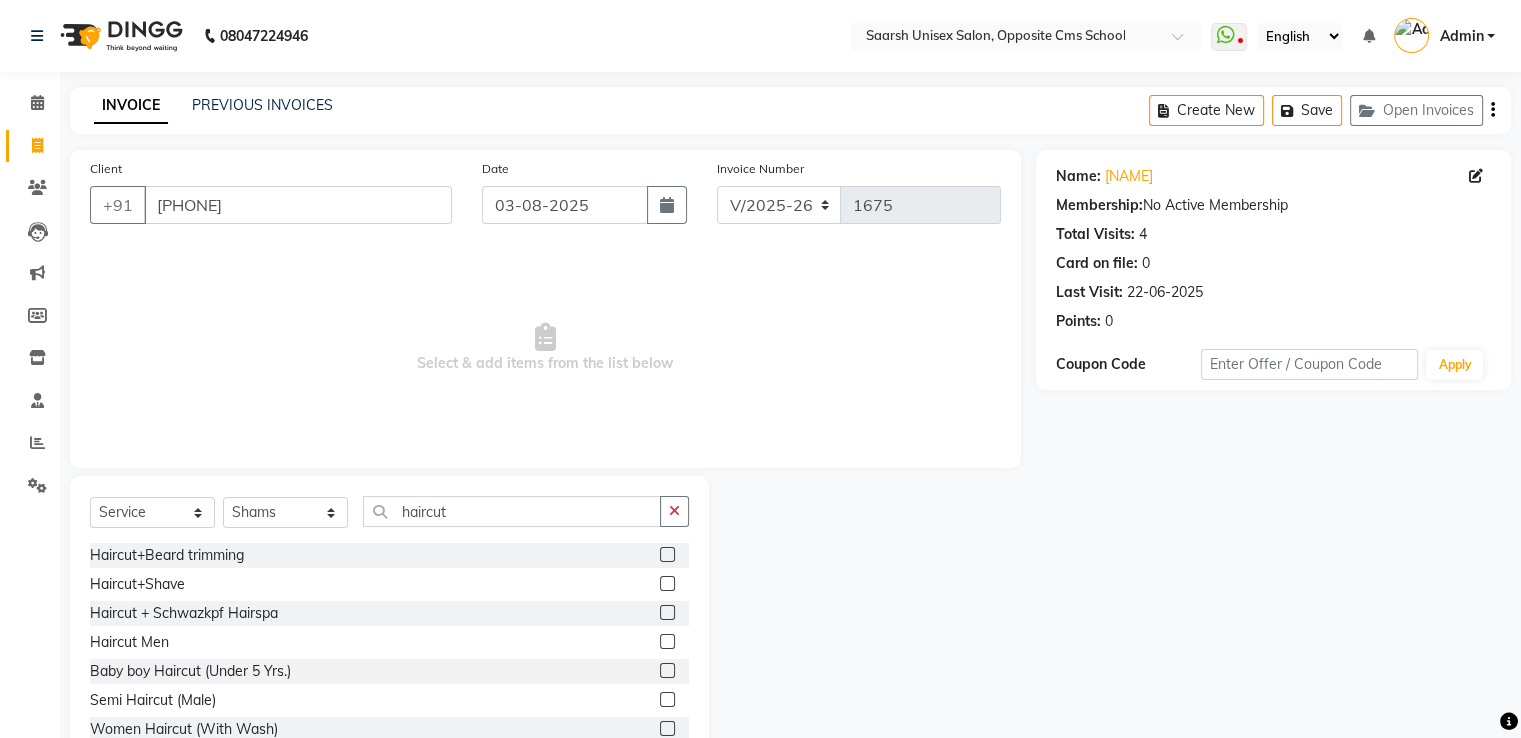 click 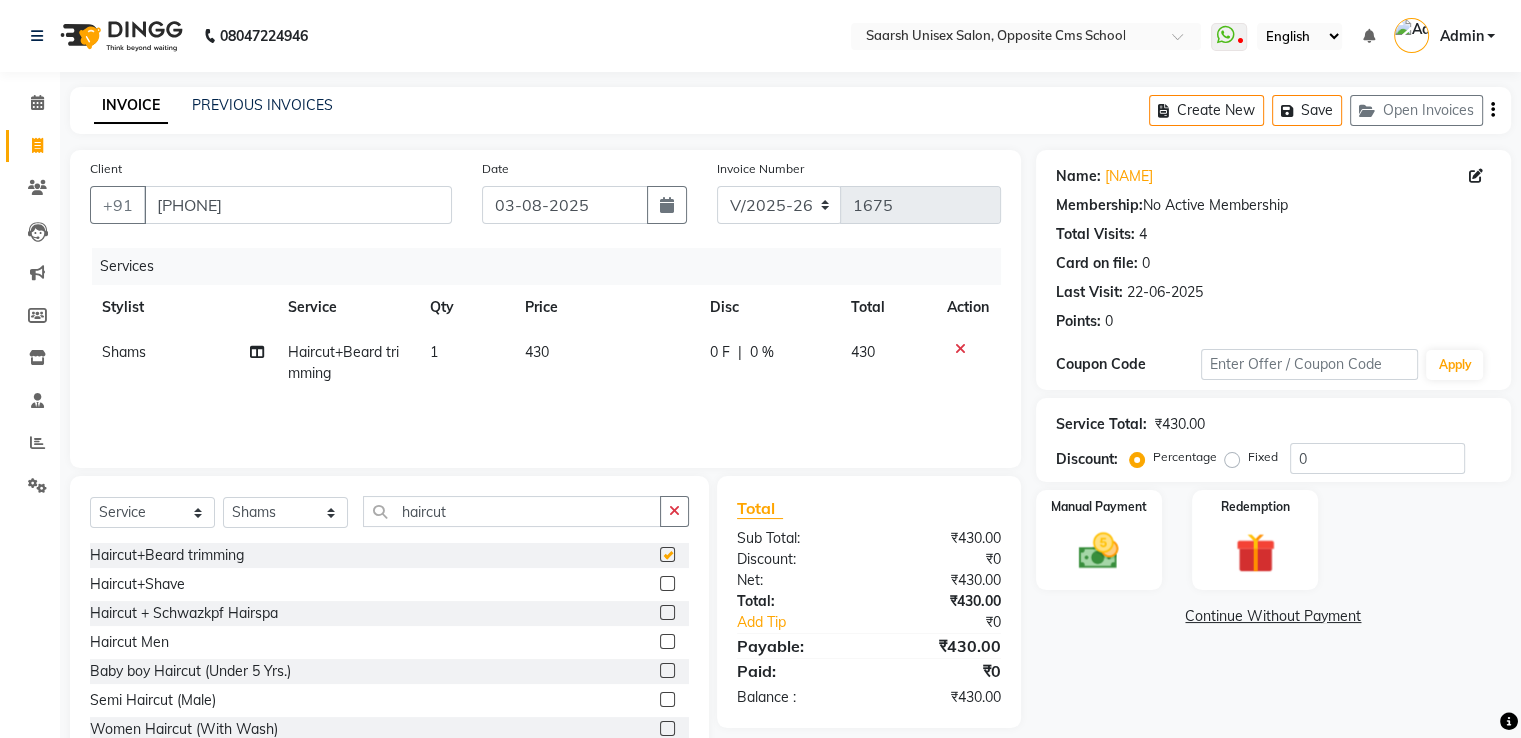 checkbox on "false" 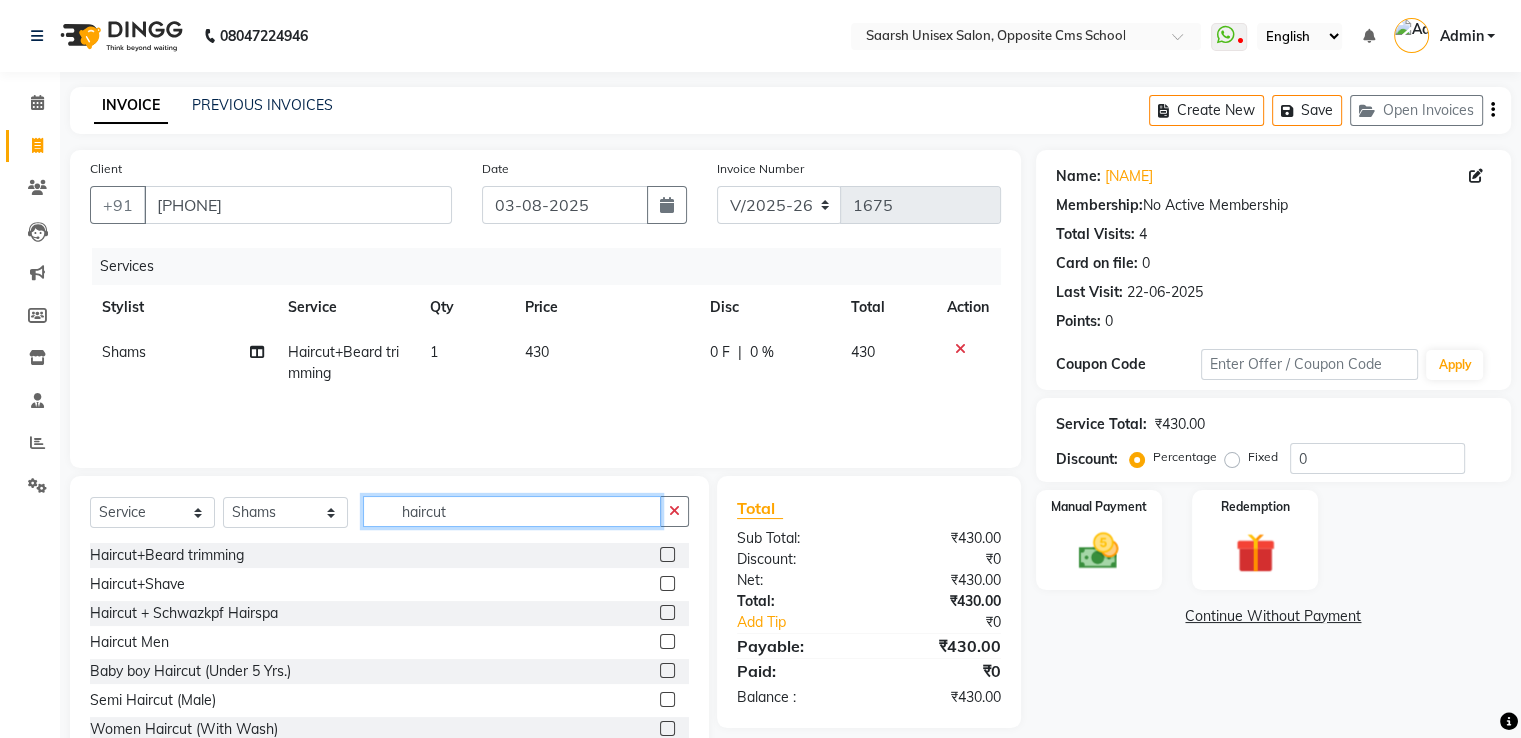 click on "haircut" 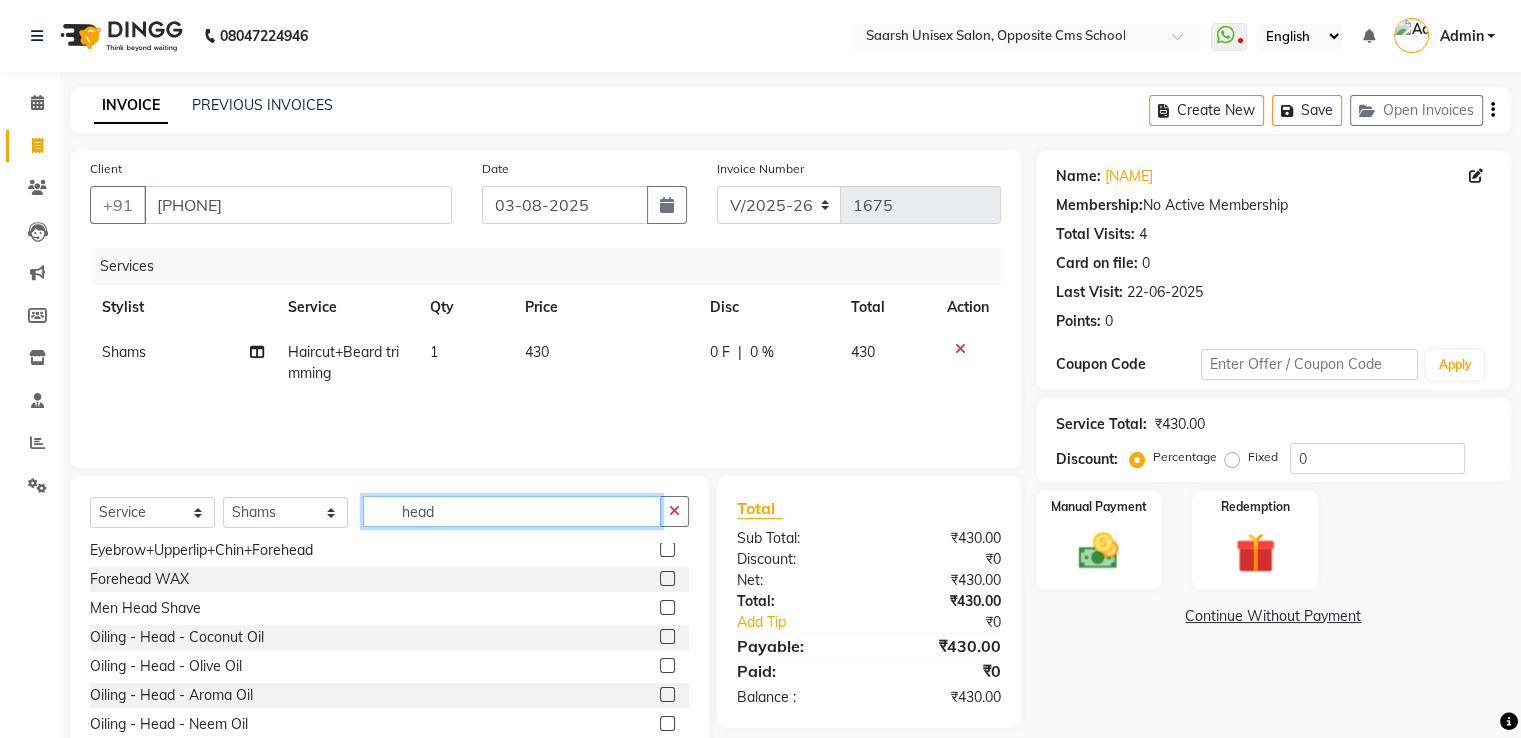 scroll, scrollTop: 96, scrollLeft: 0, axis: vertical 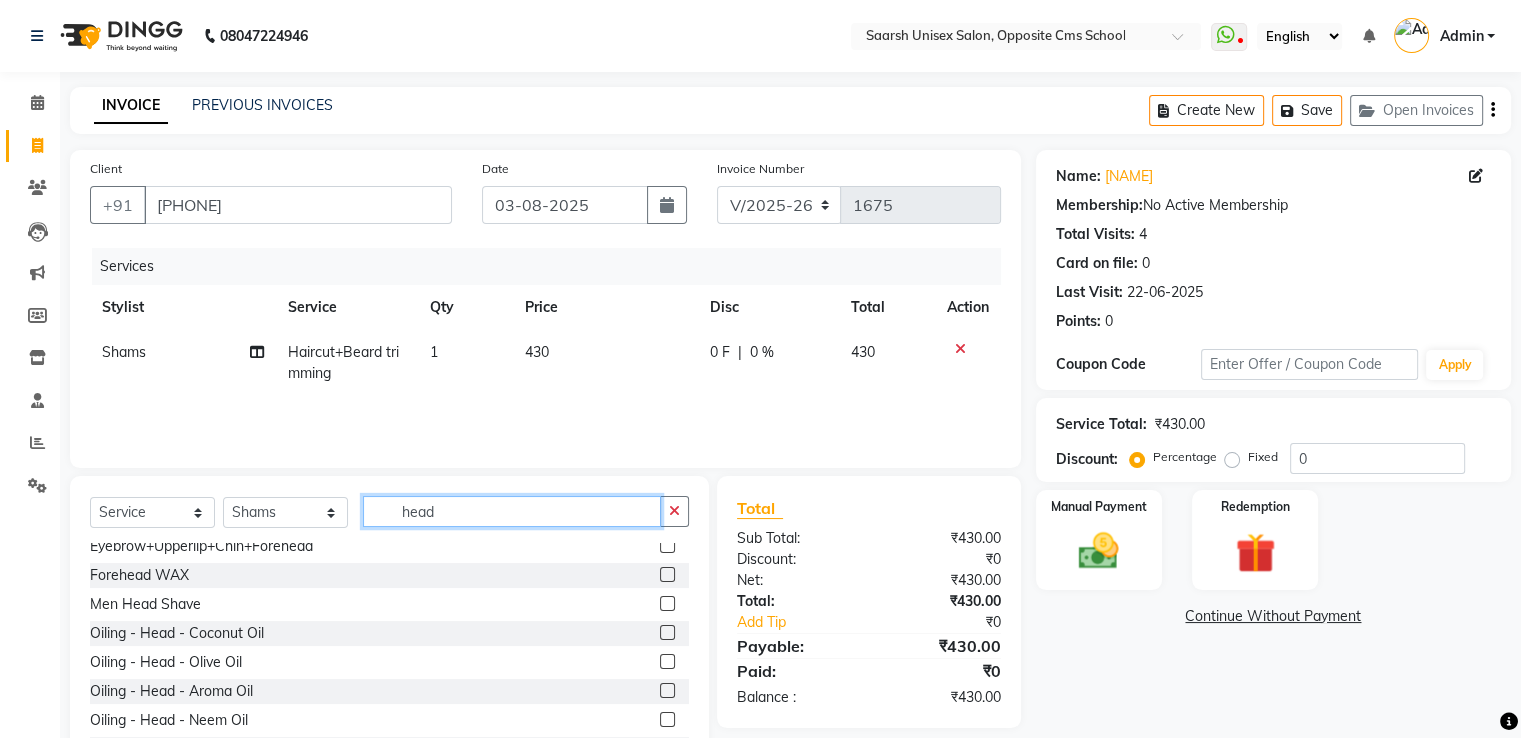 type on "head" 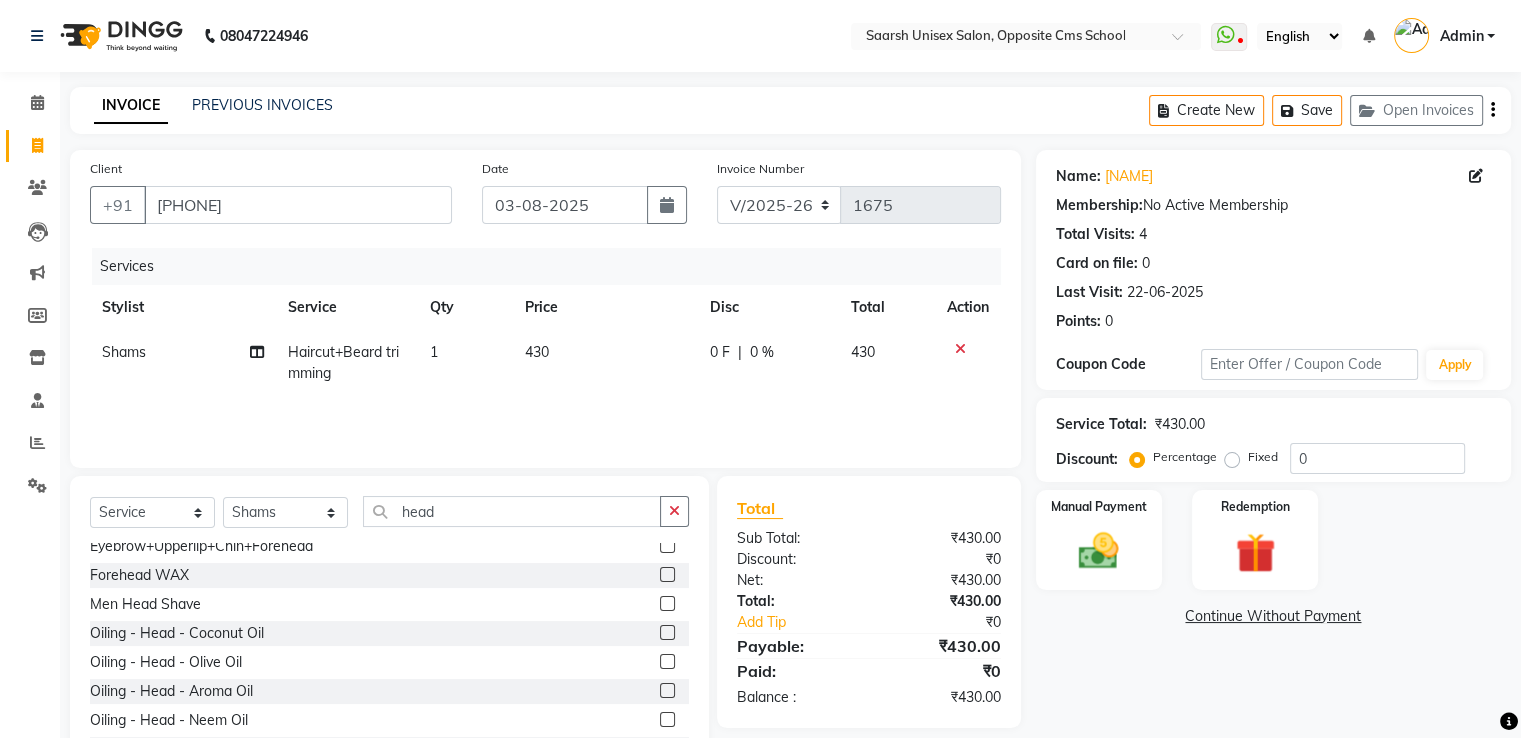 click 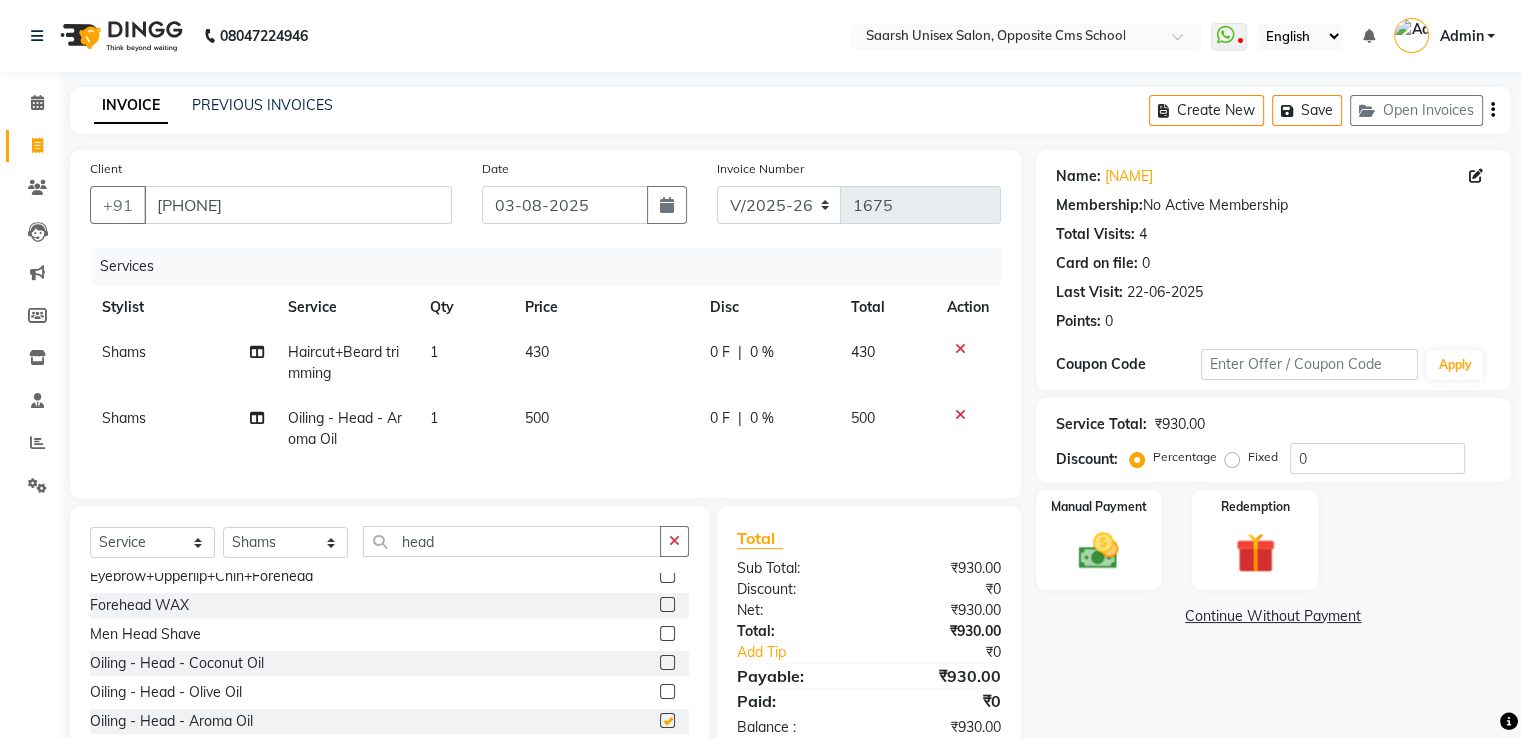 checkbox on "false" 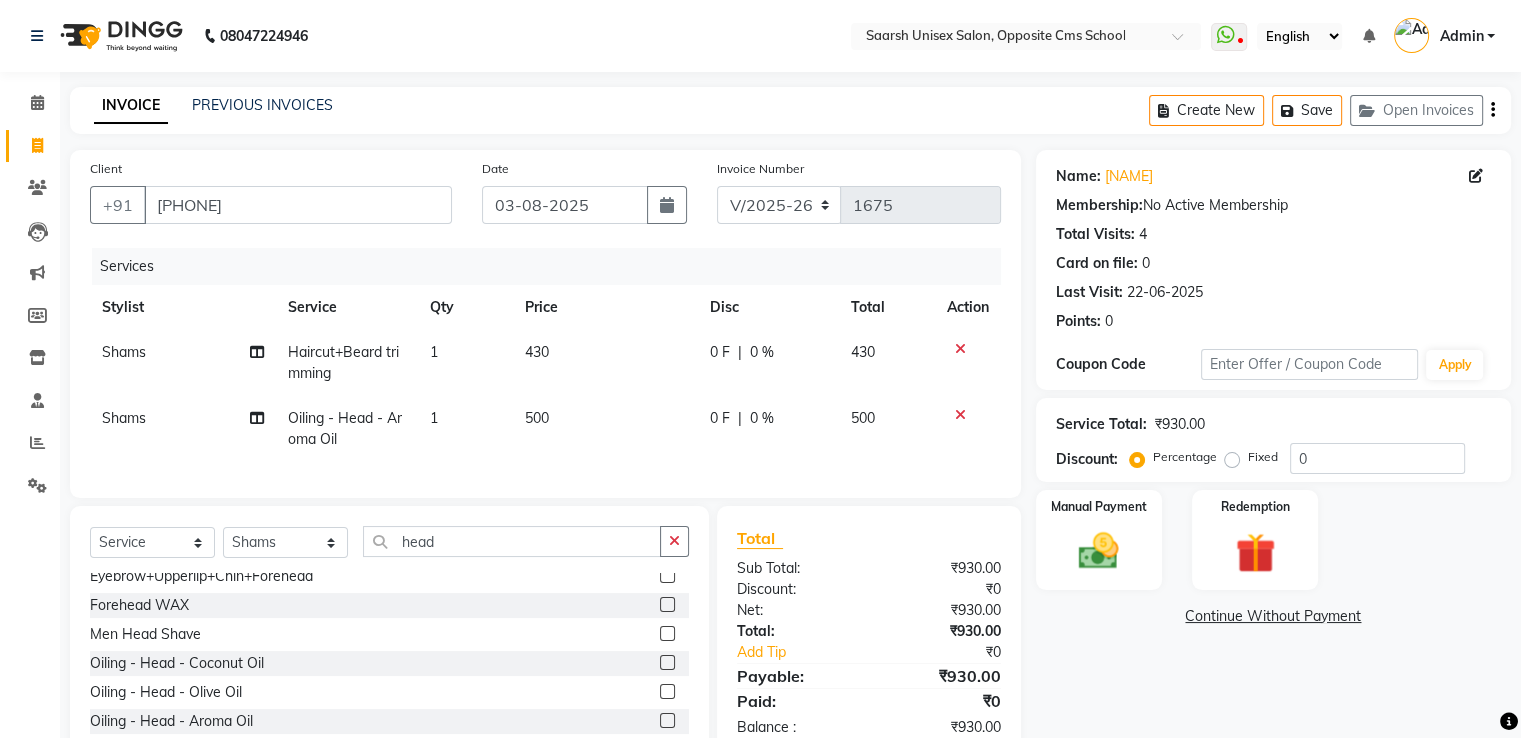 scroll, scrollTop: 119, scrollLeft: 0, axis: vertical 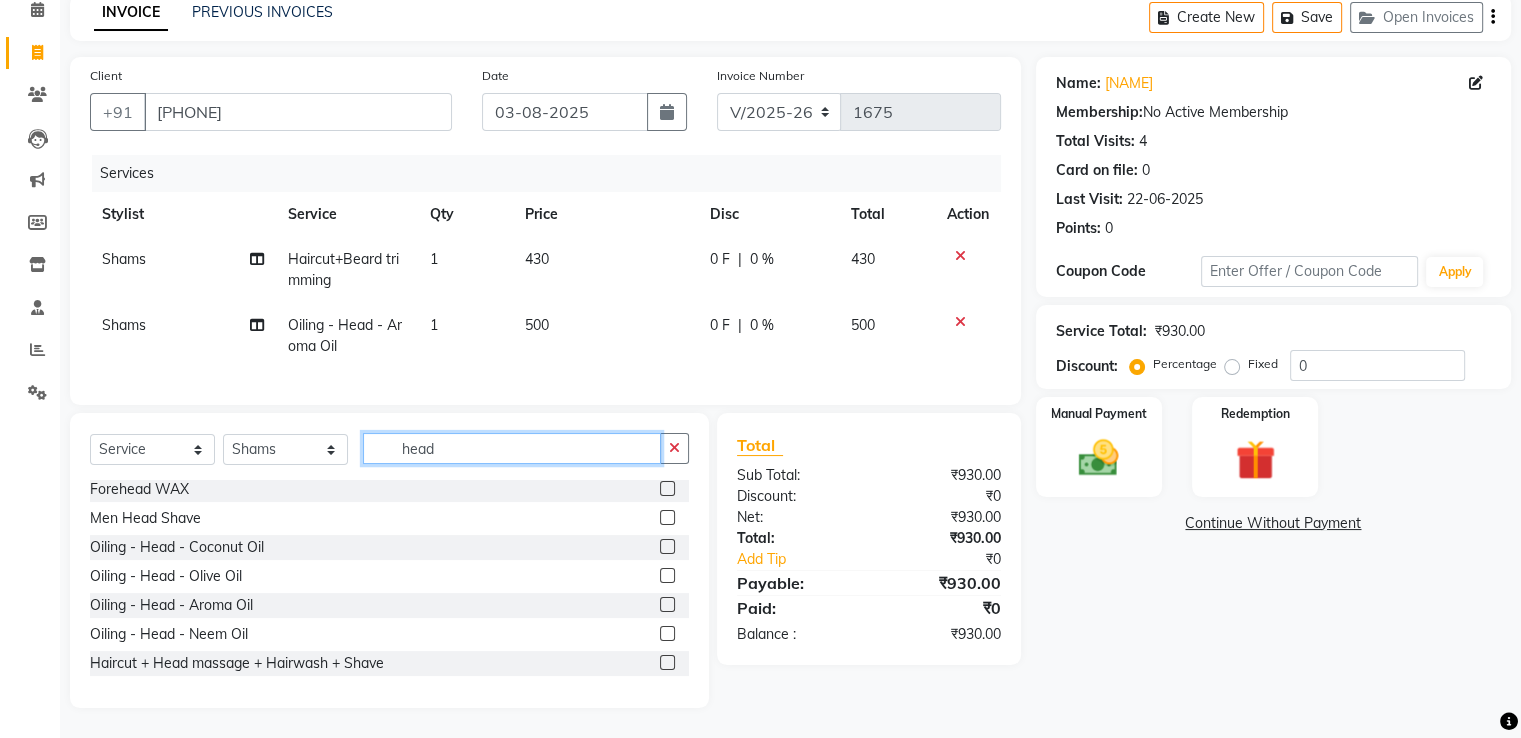 click on "head" 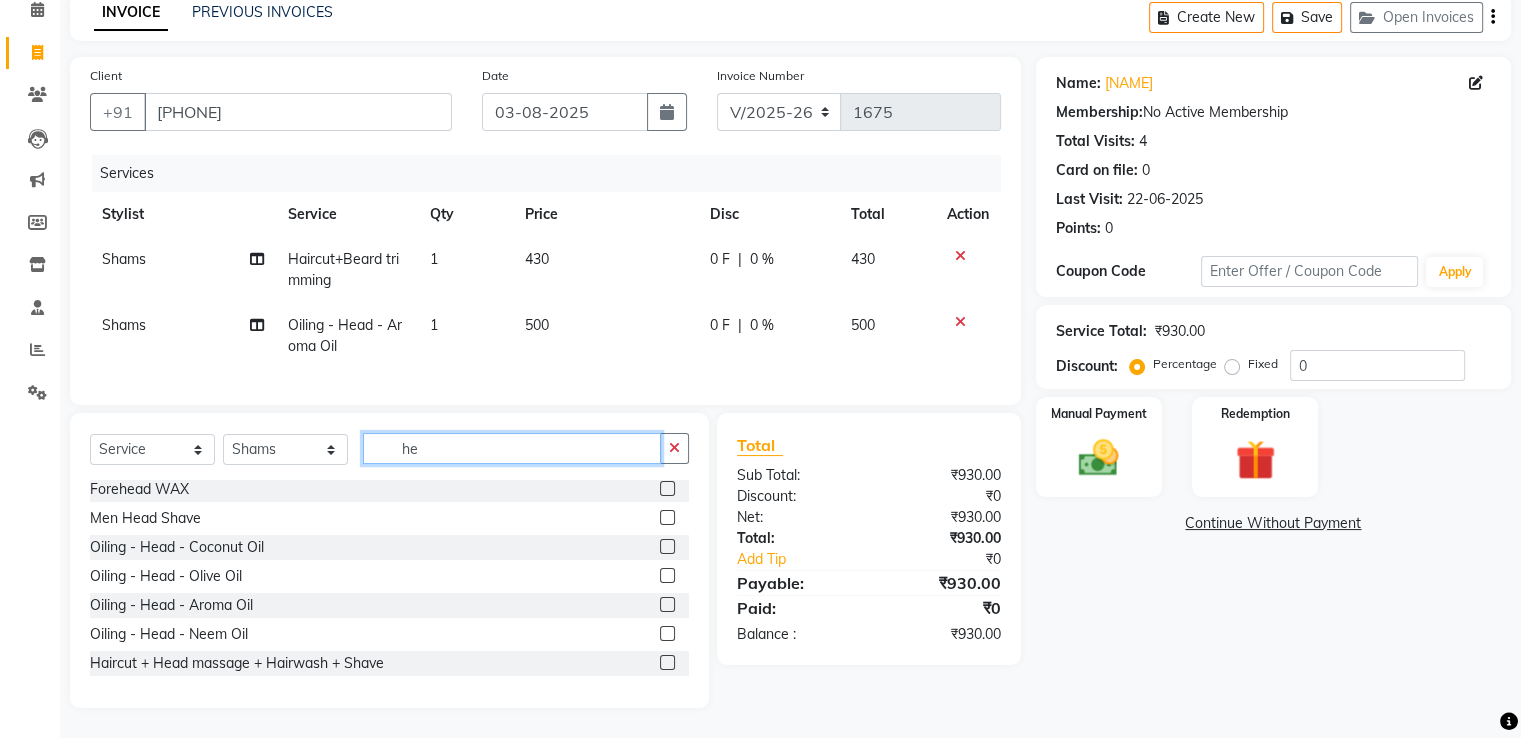 type on "h" 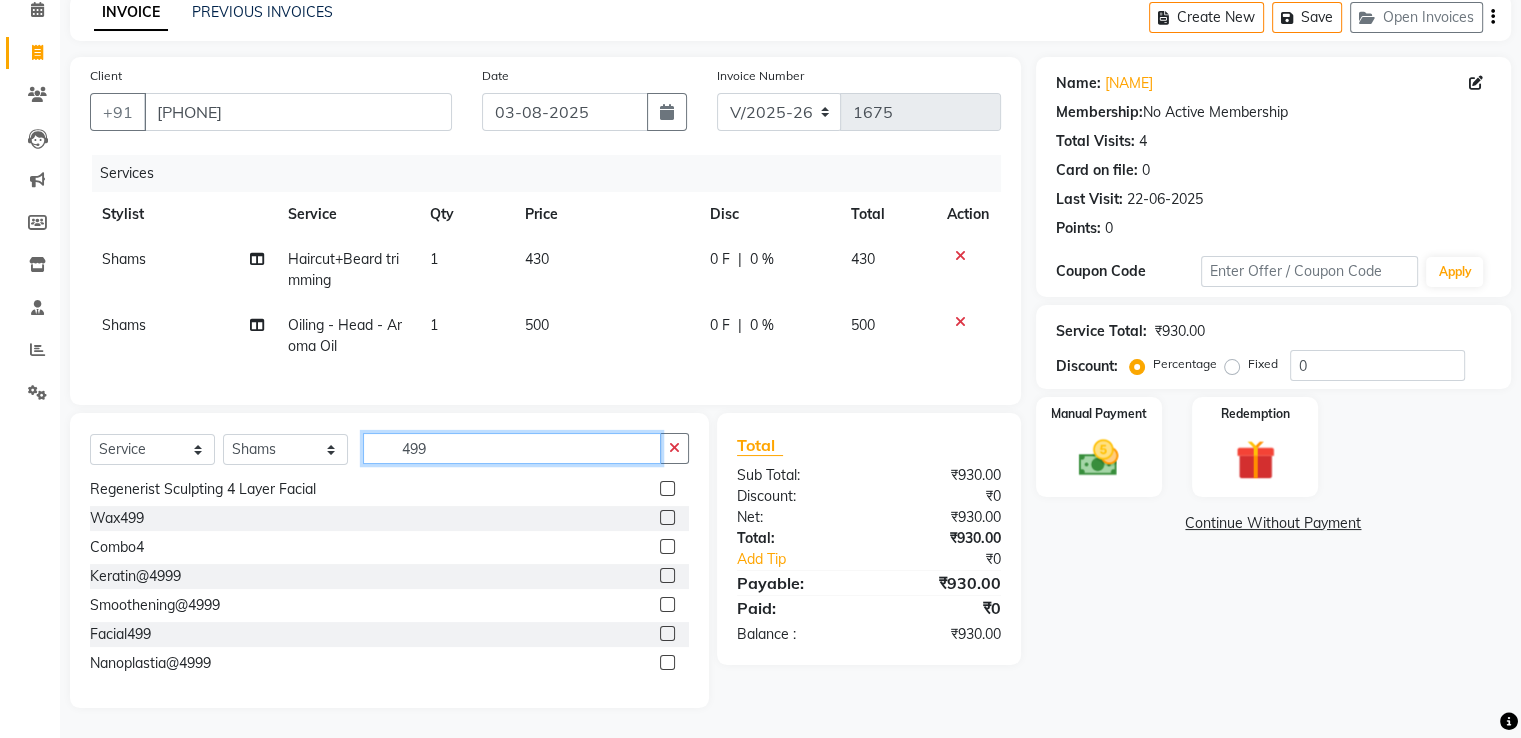 scroll, scrollTop: 0, scrollLeft: 0, axis: both 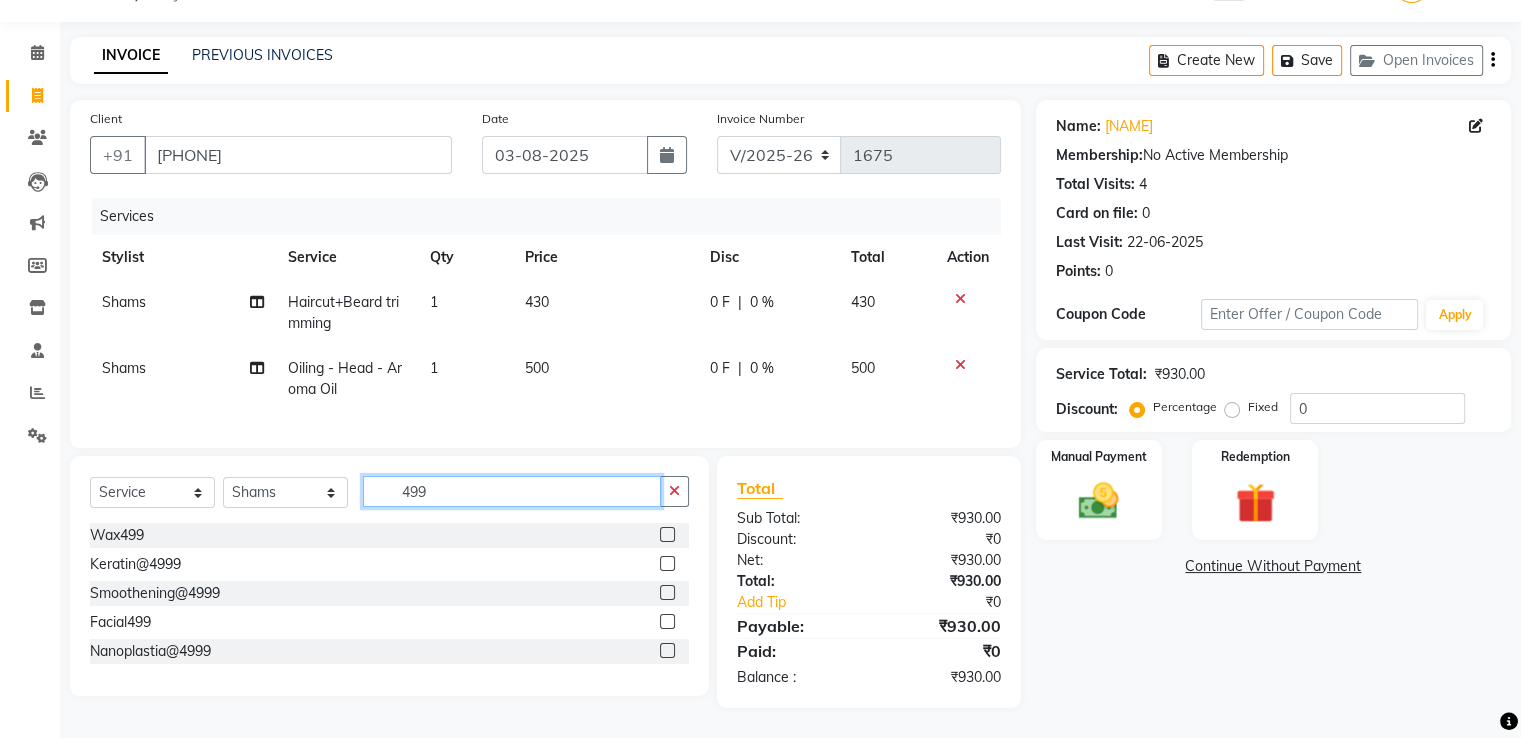 click on "499" 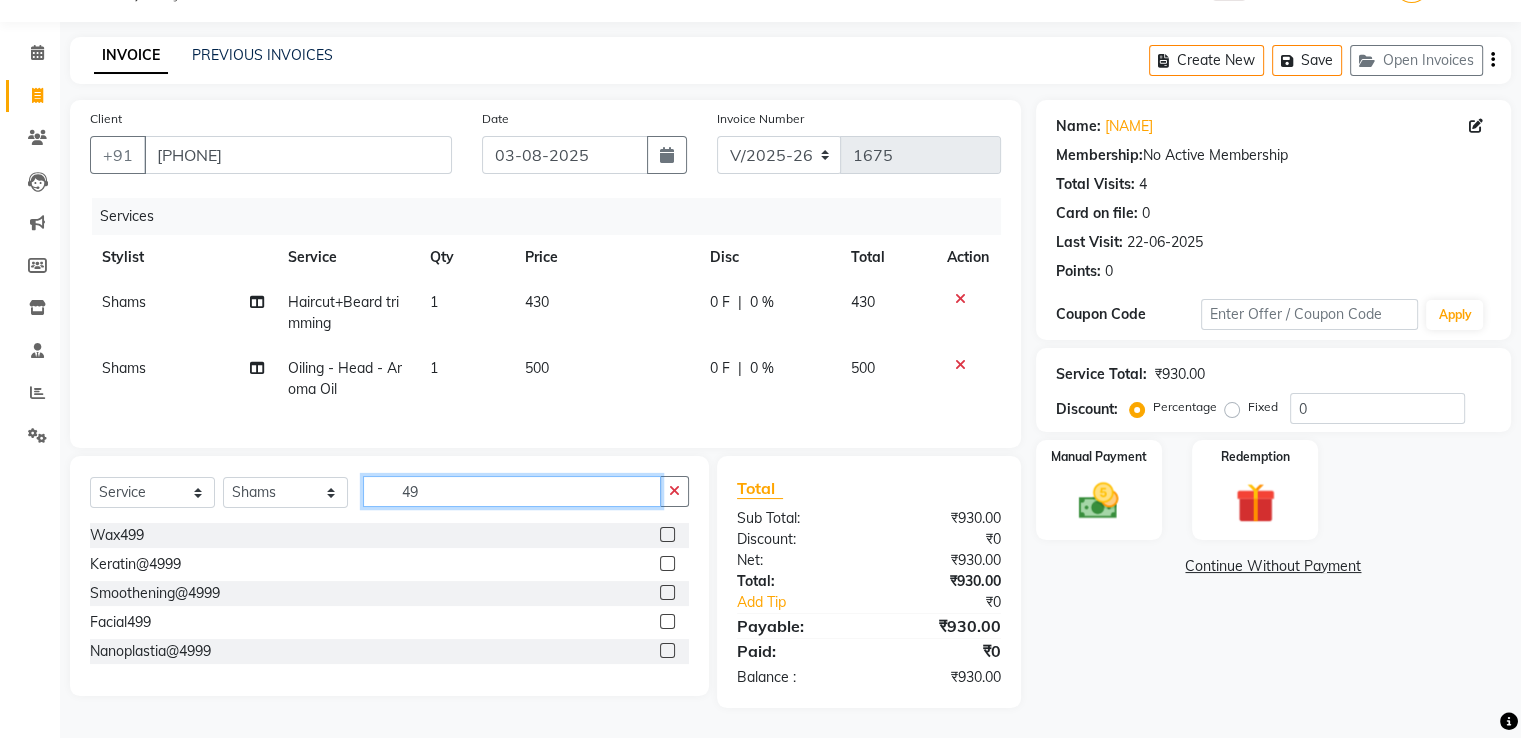 type on "4" 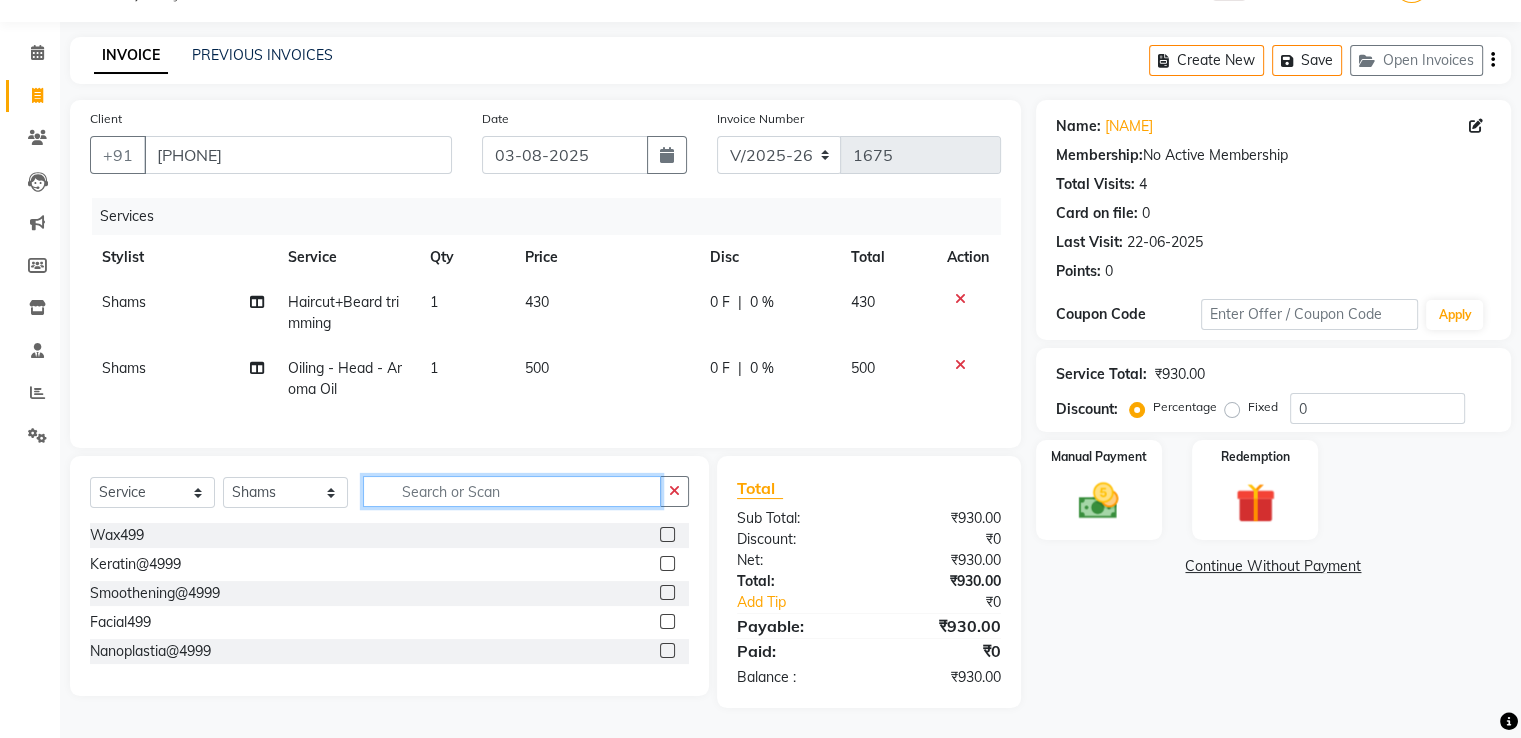 scroll, scrollTop: 109, scrollLeft: 0, axis: vertical 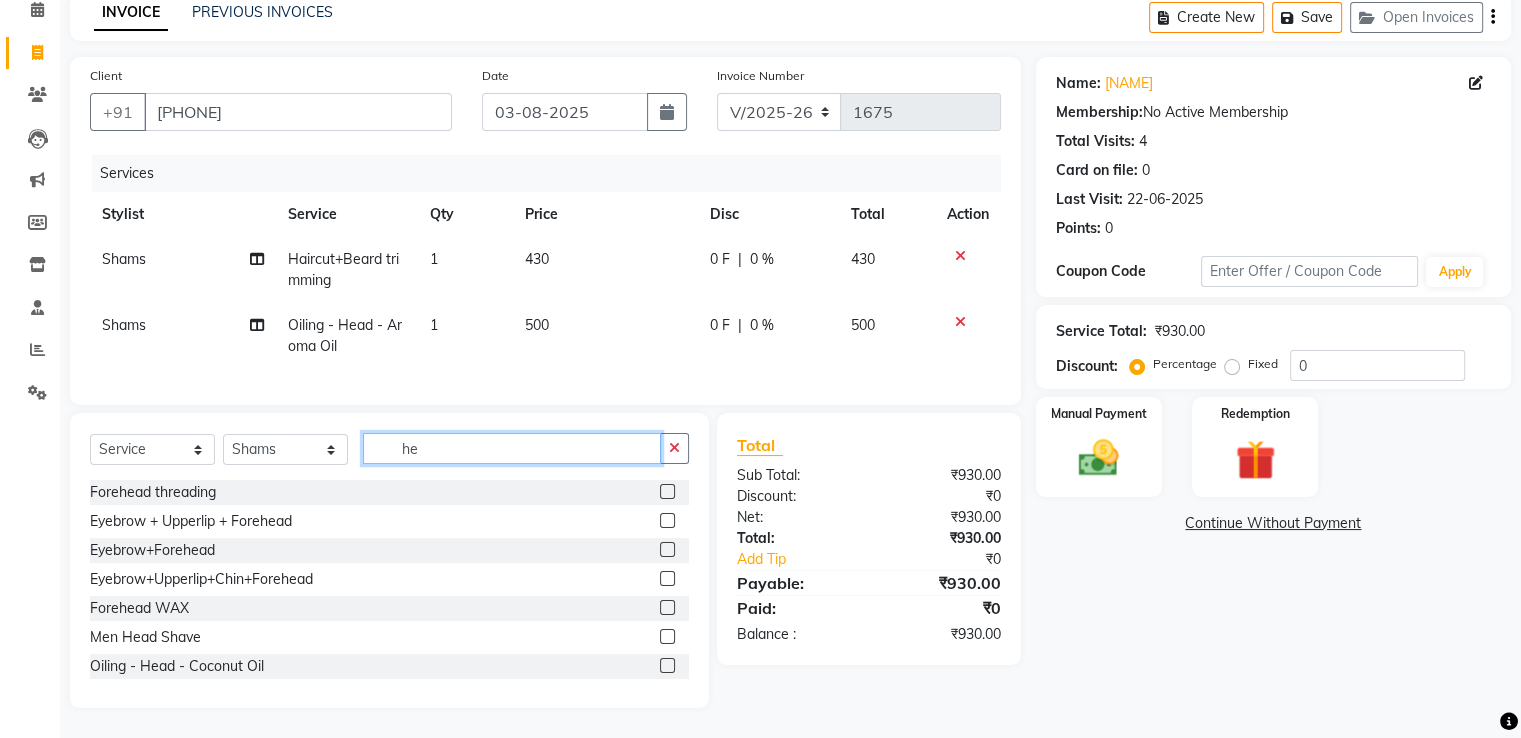type on "h" 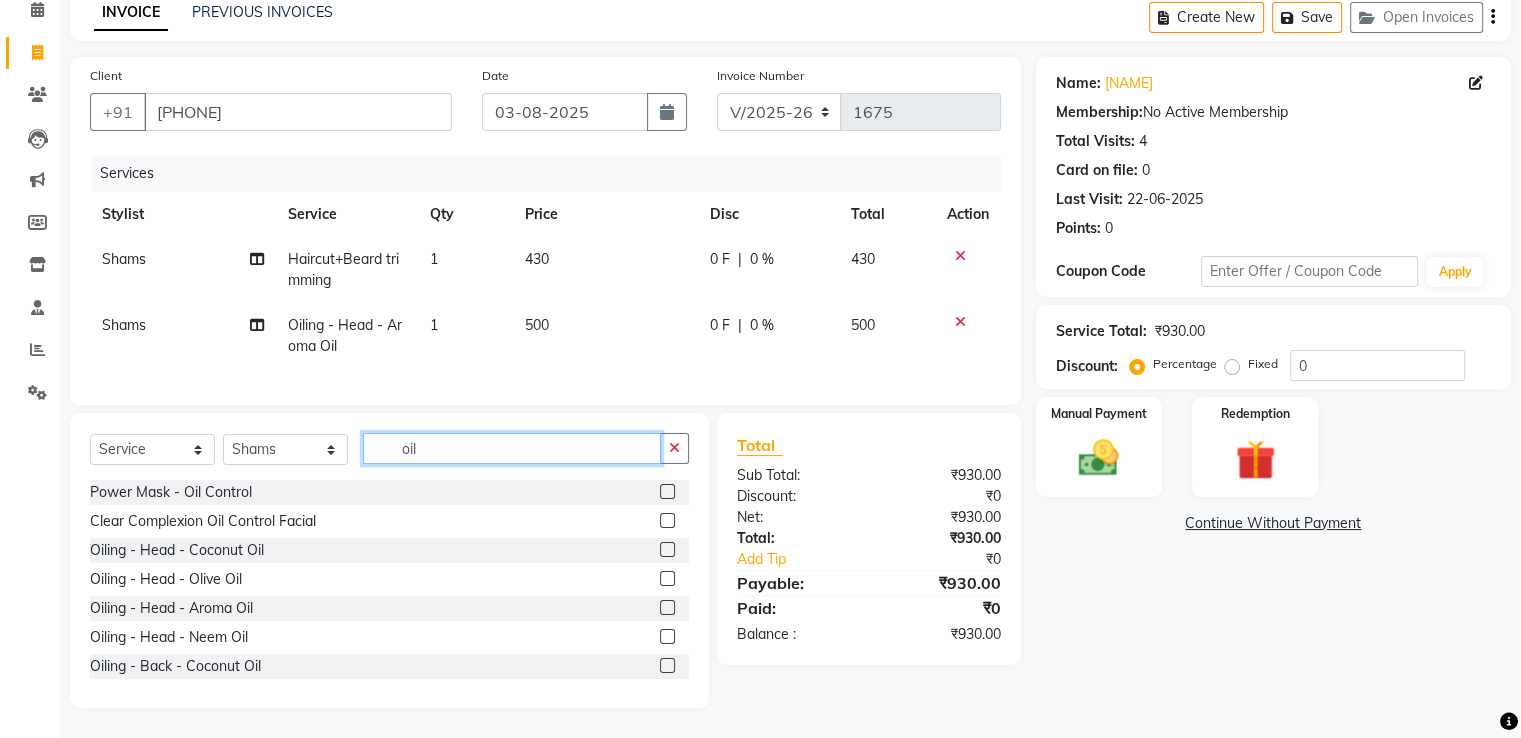 type on "oil" 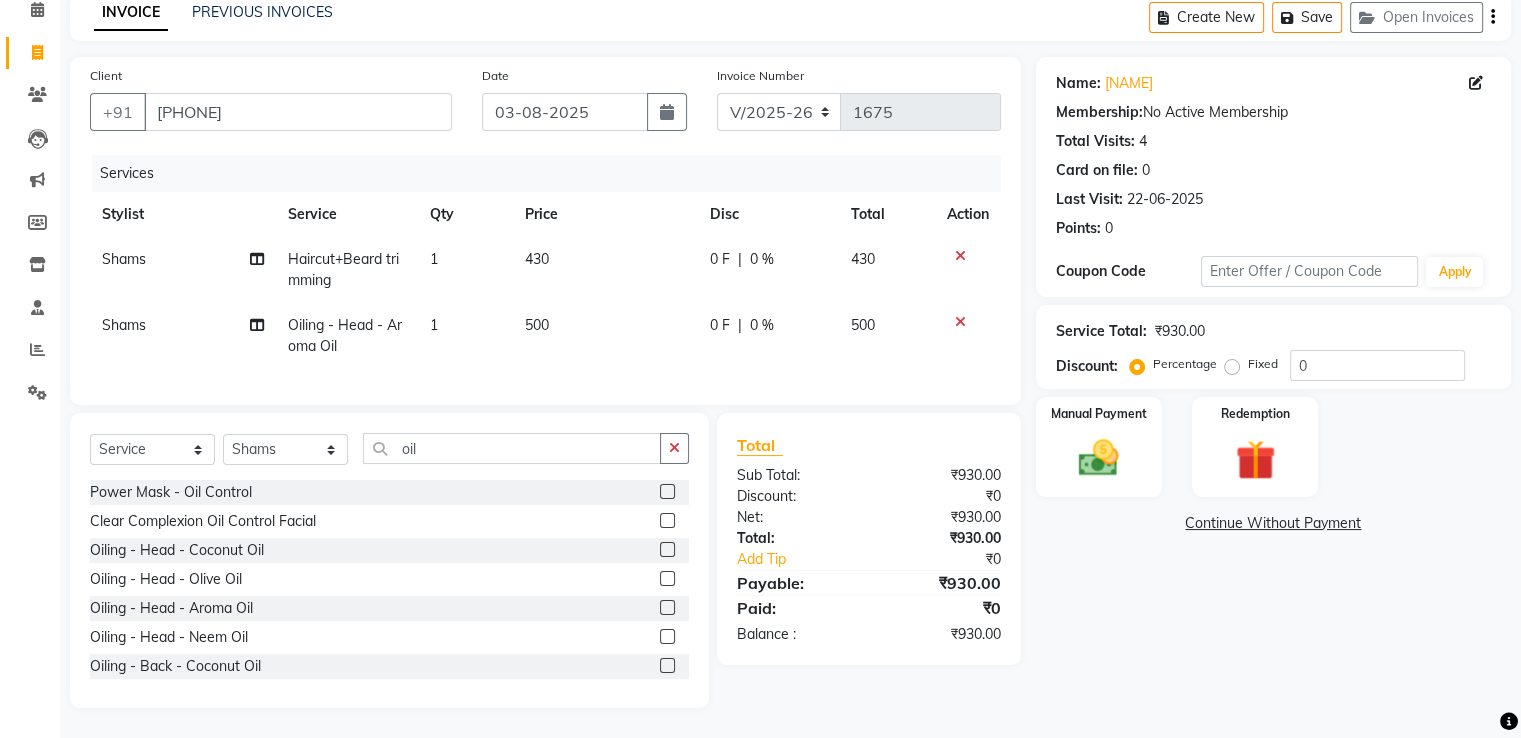 click 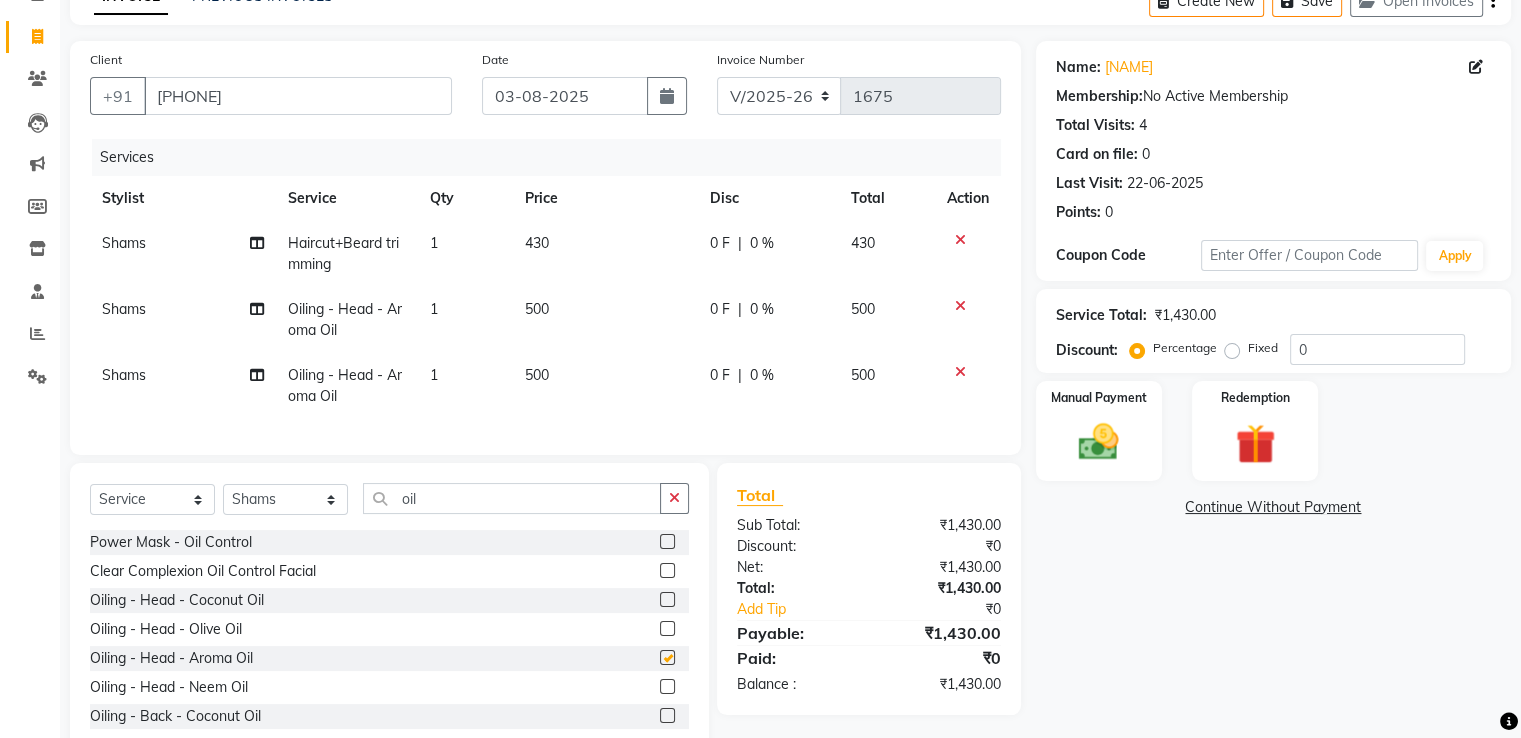 checkbox on "false" 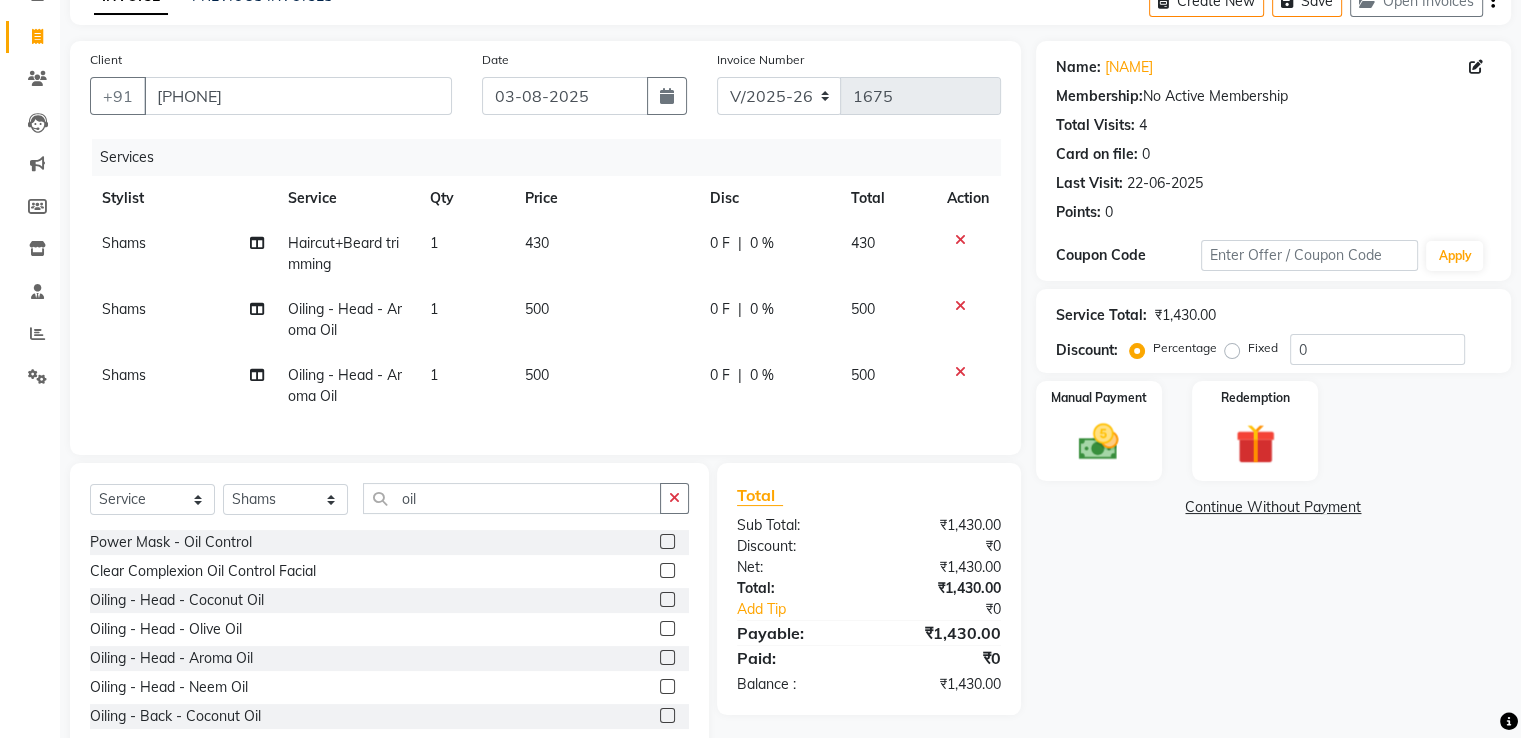 click 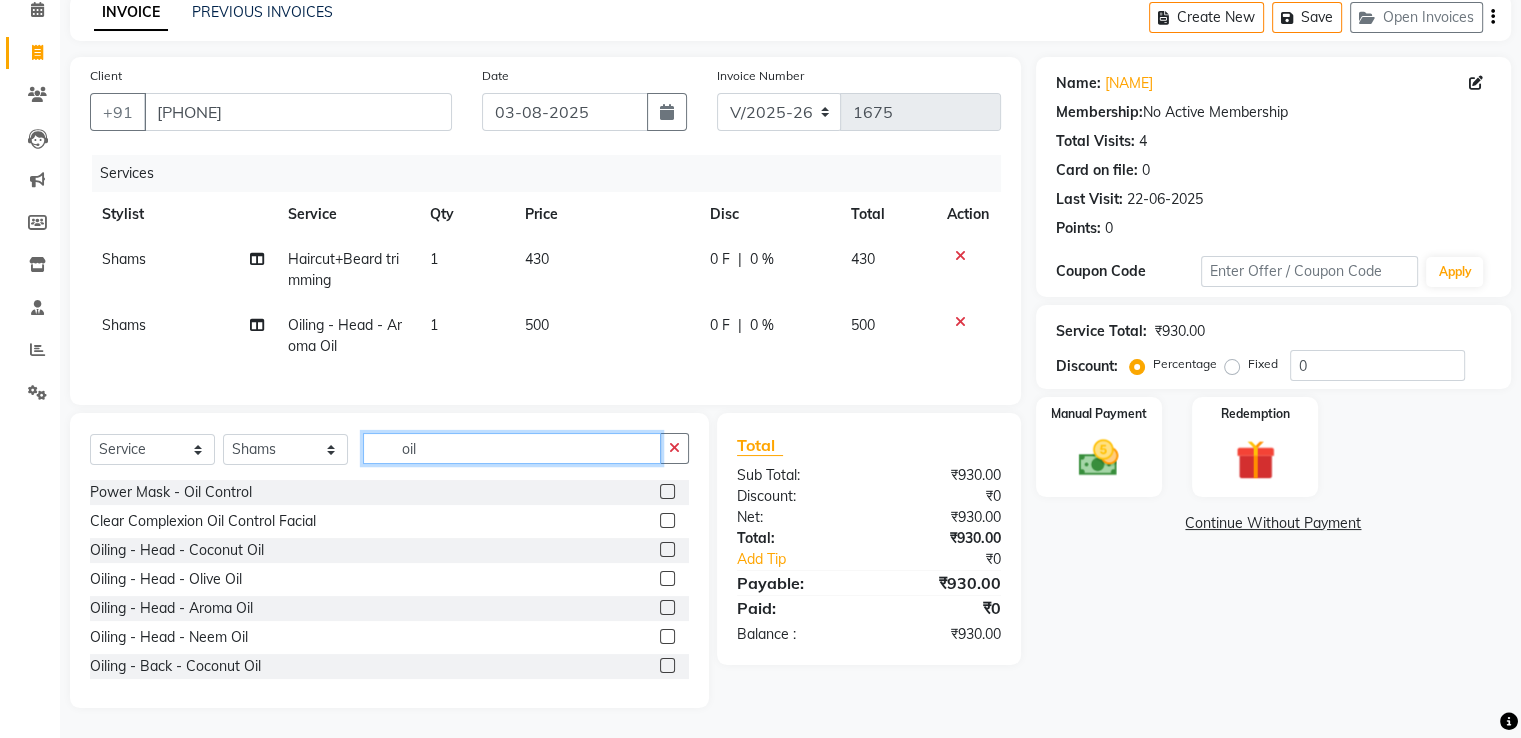 click on "oil" 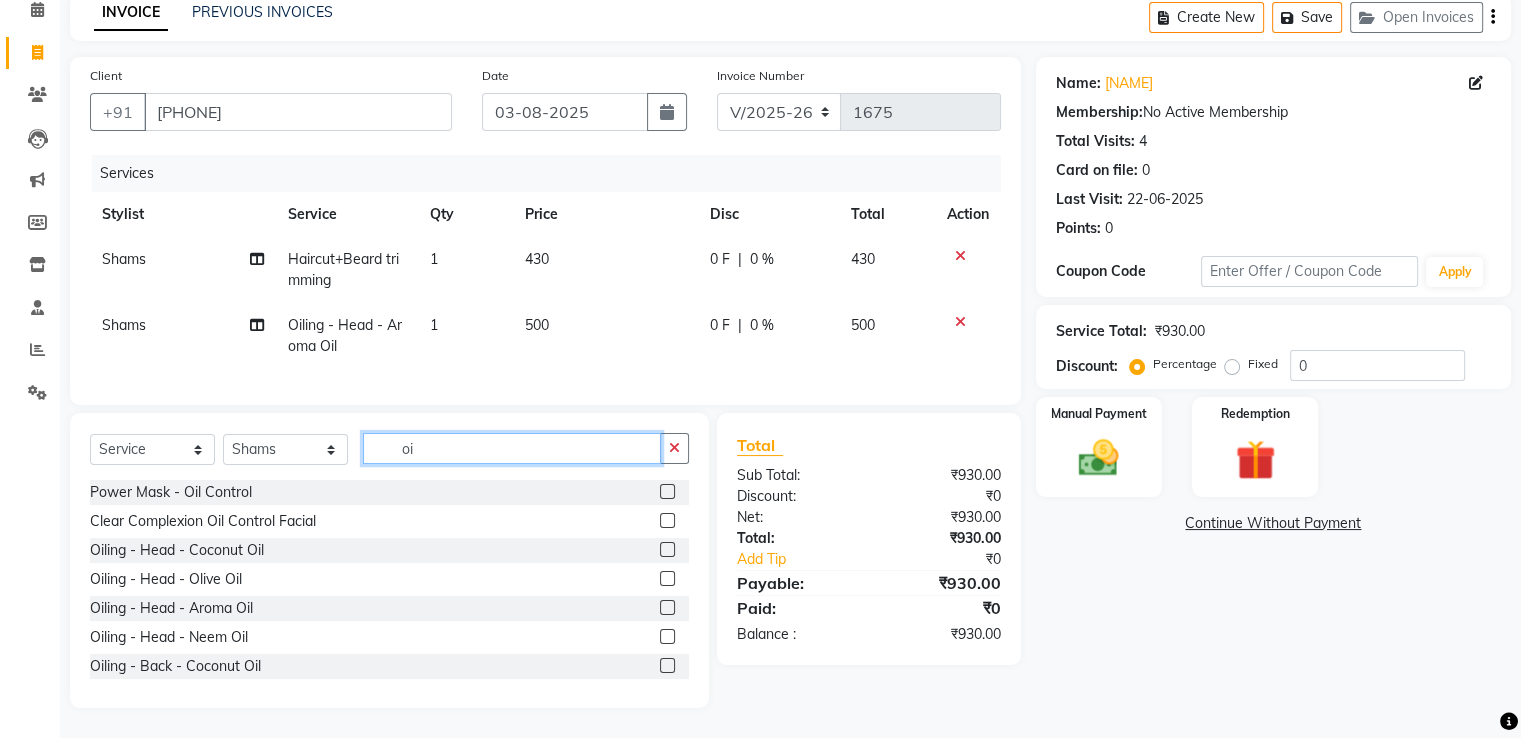 type on "o" 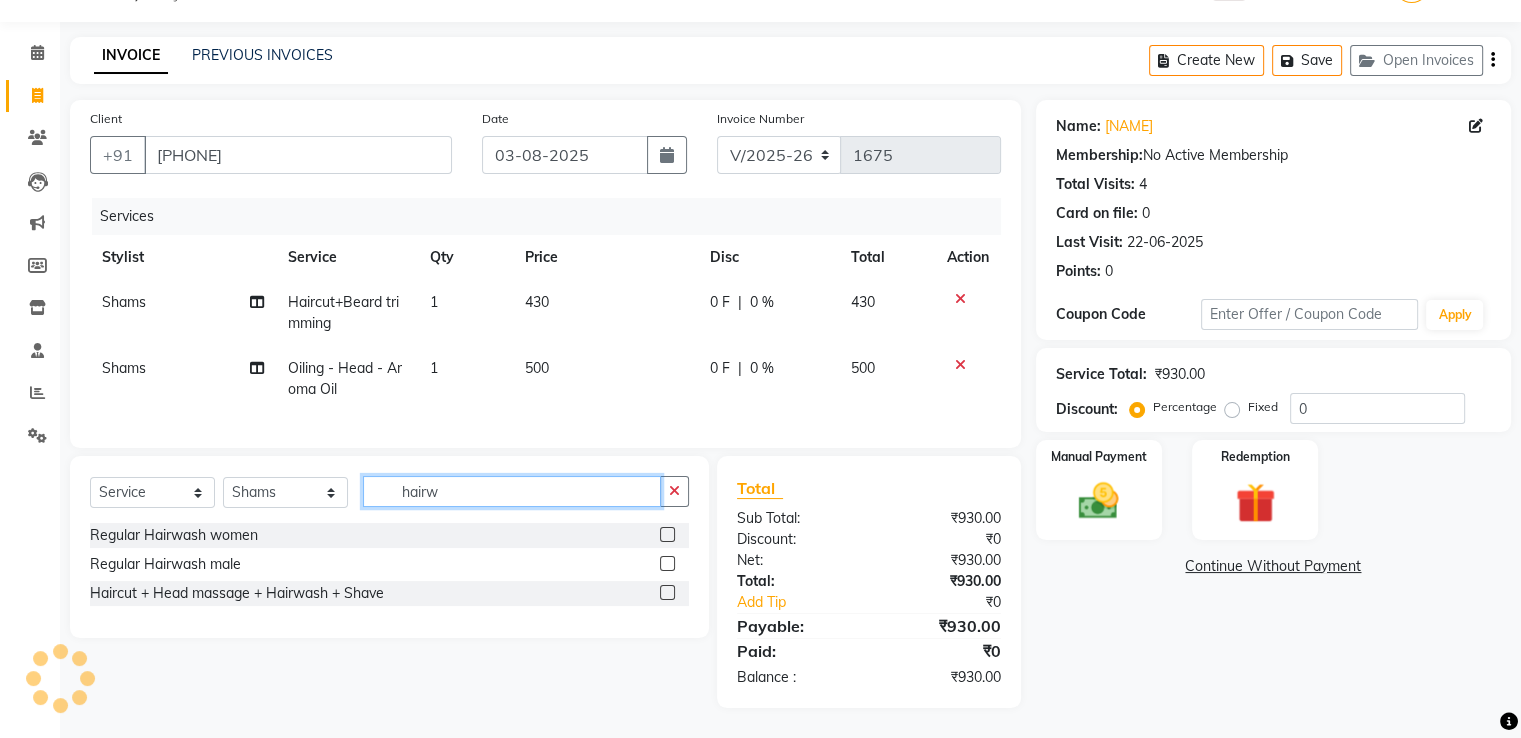 scroll, scrollTop: 66, scrollLeft: 0, axis: vertical 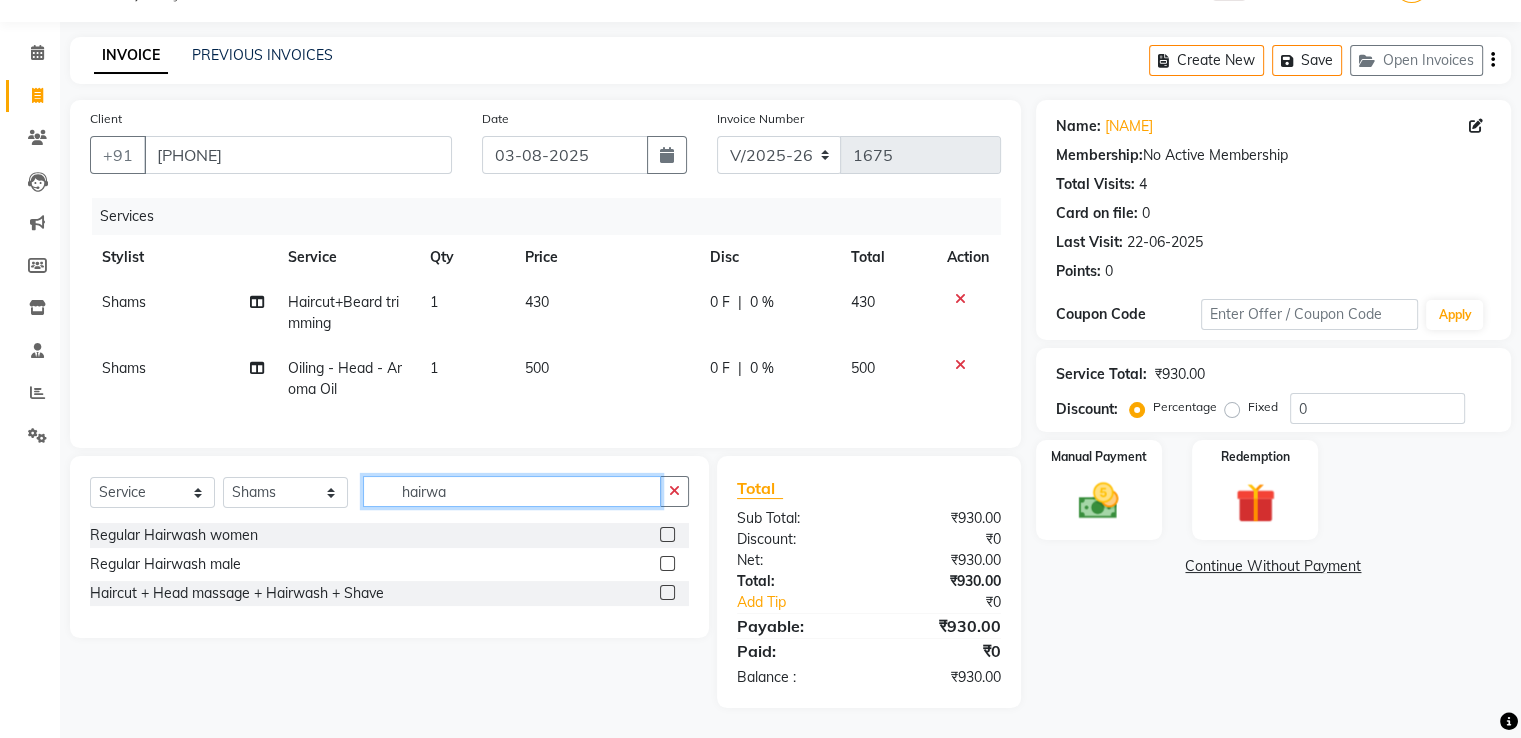 type on "hairwa" 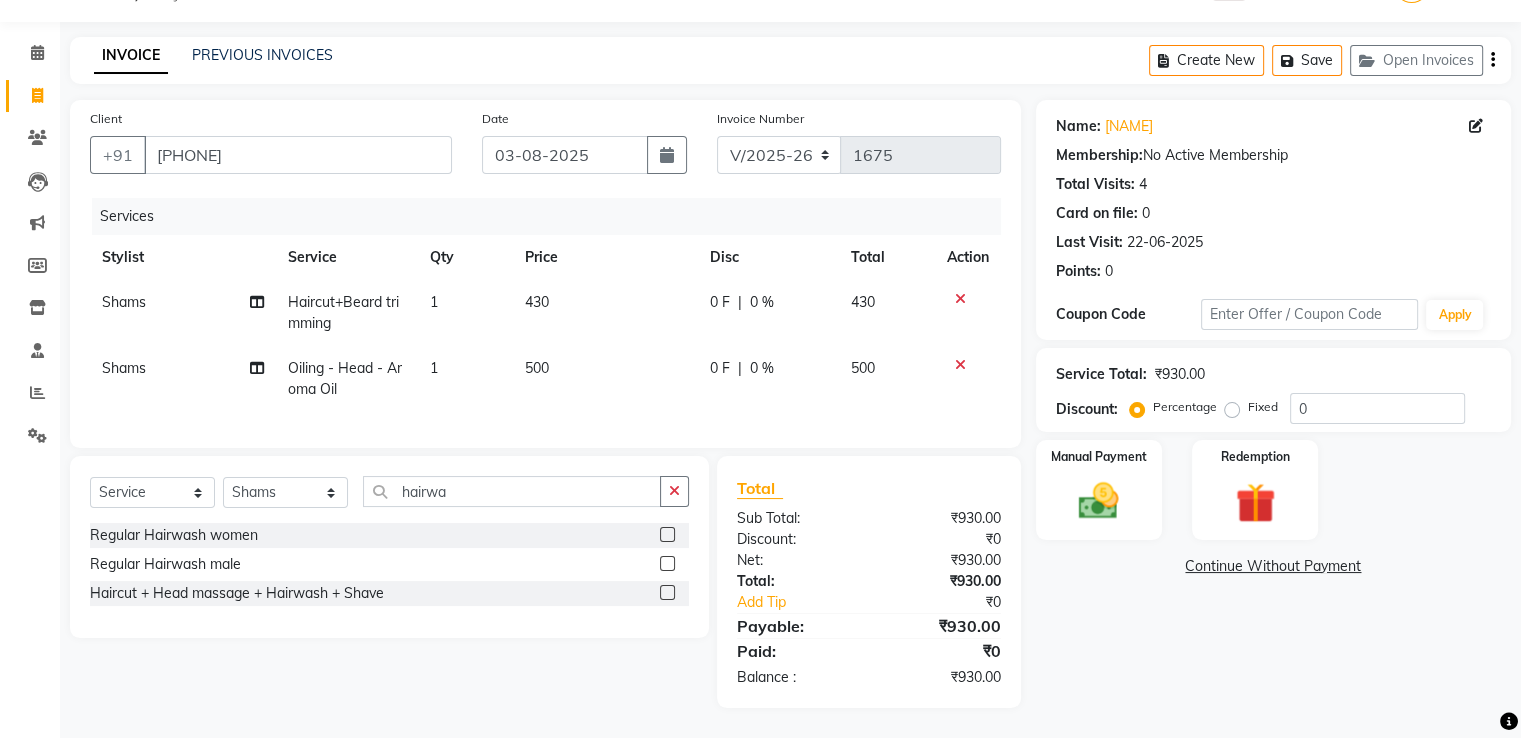 click 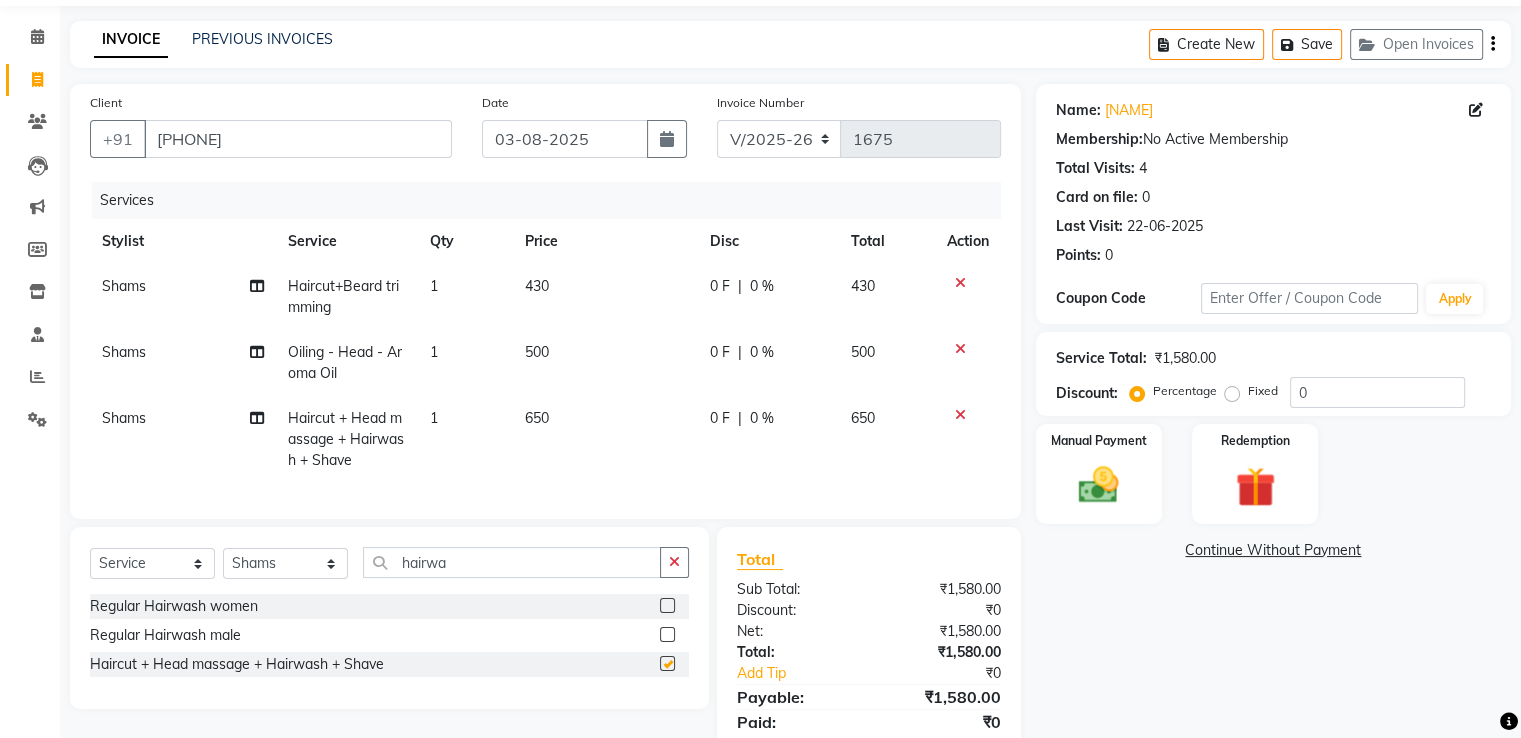 checkbox on "false" 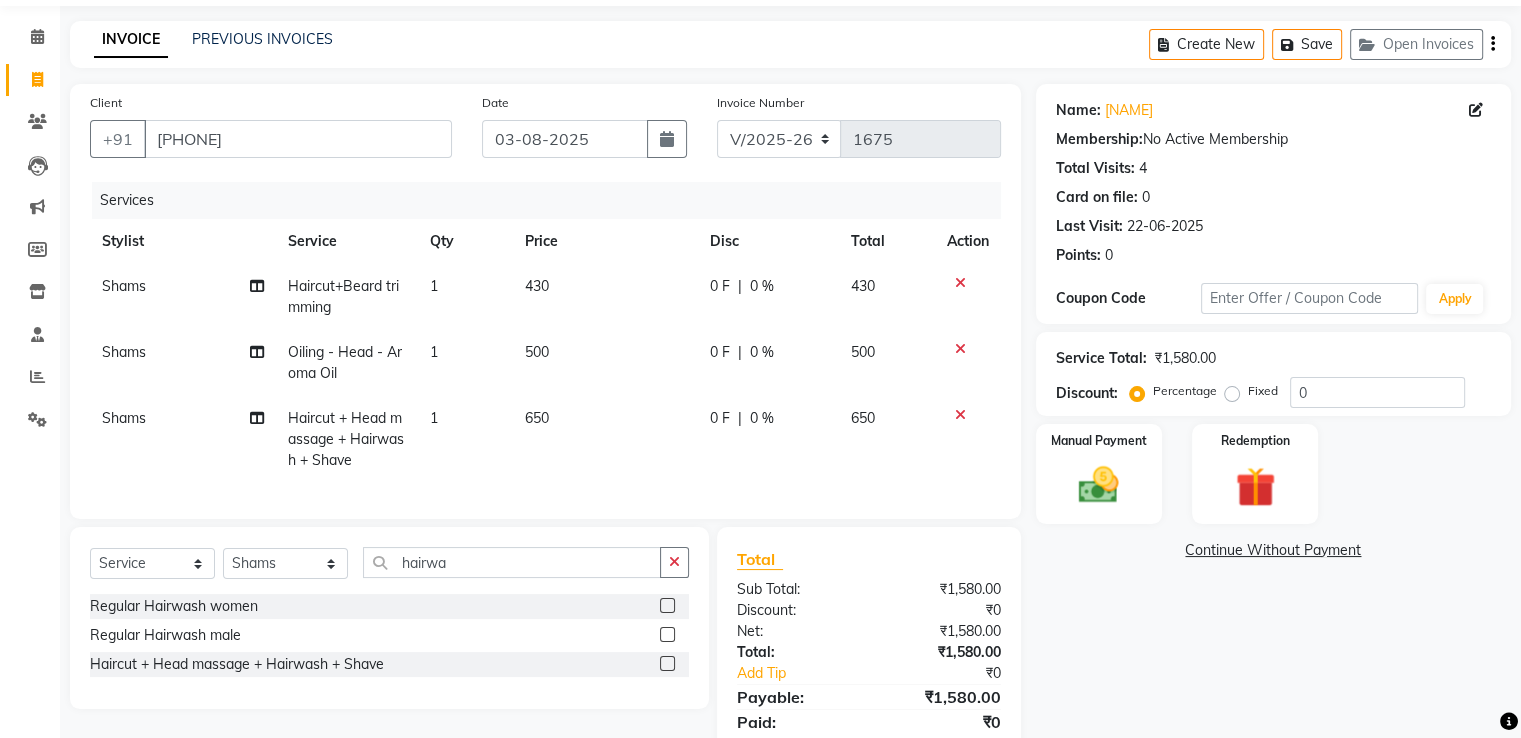 click 